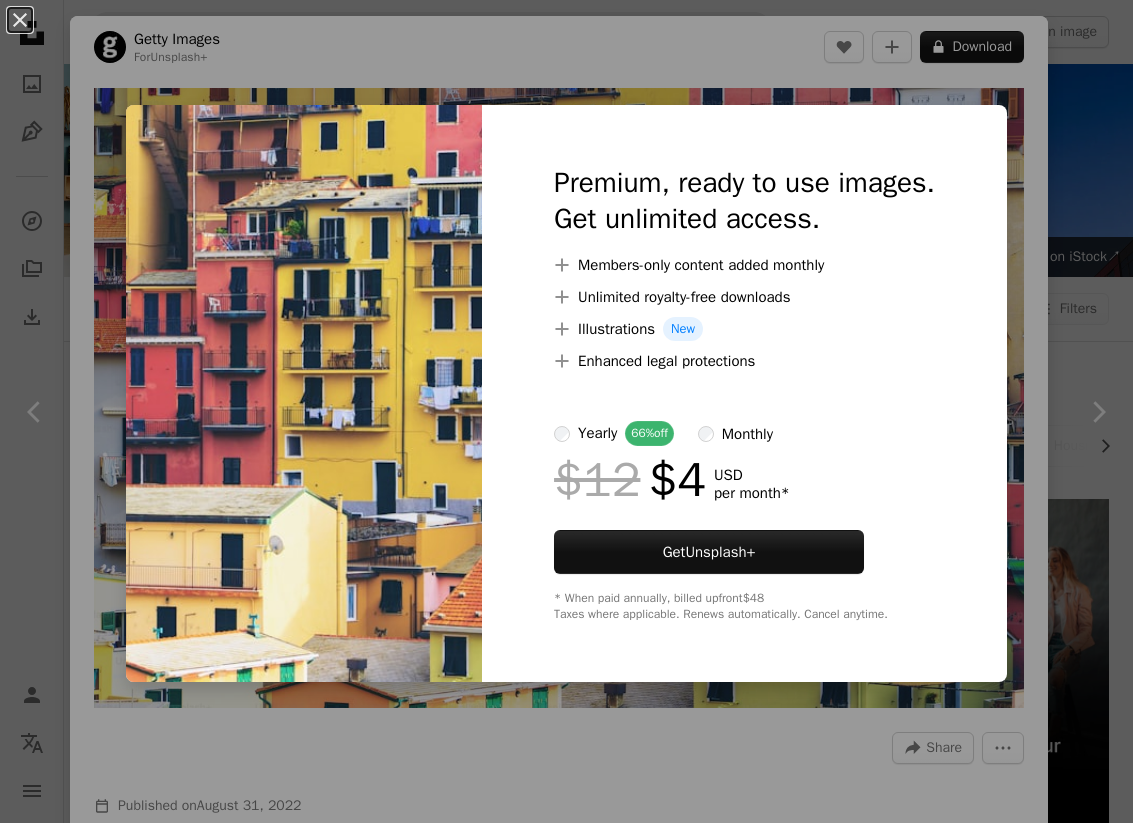 scroll, scrollTop: 2211, scrollLeft: 0, axis: vertical 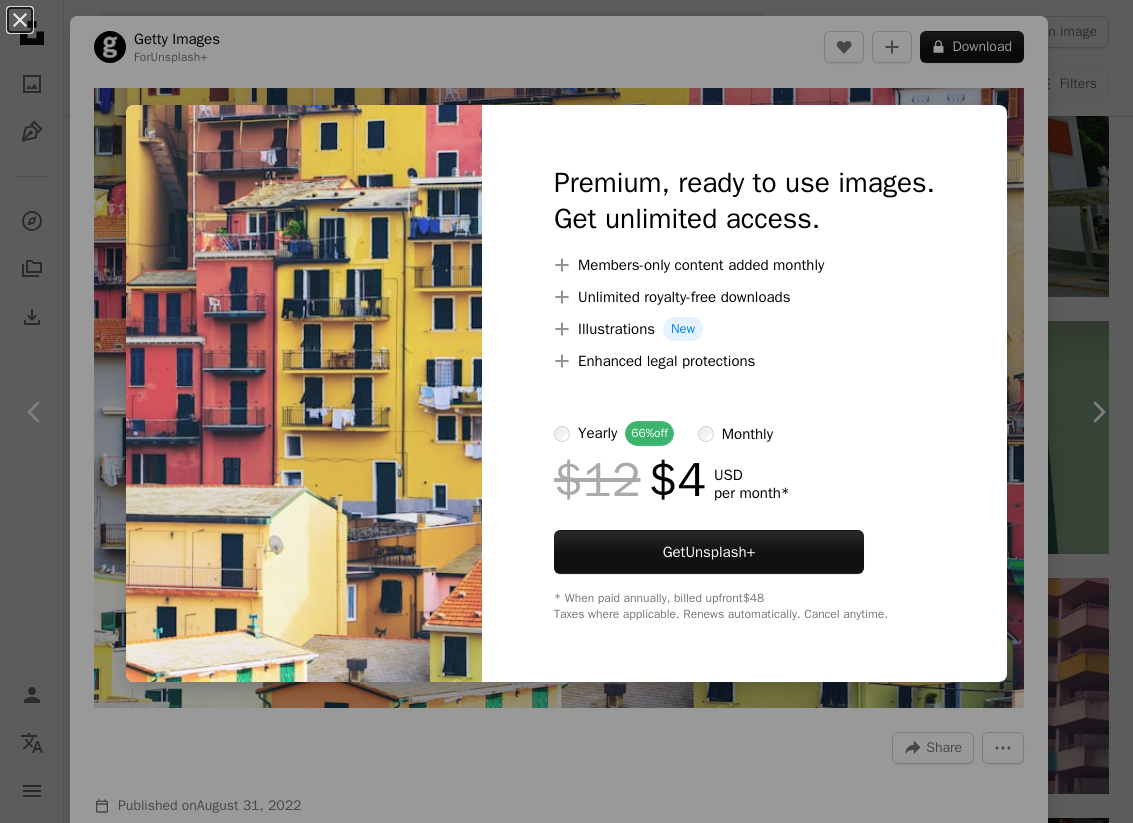 click on "An X shape Premium, ready to use images. Get unlimited access. A plus sign Members-only content added monthly A plus sign Unlimited royalty-free downloads A plus sign Illustrations  New A plus sign Enhanced legal protections yearly 66%  off monthly $12   $4 USD per month * Get  Unsplash+ * When paid annually, billed upfront  $48 Taxes where applicable. Renews automatically. Cancel anytime." at bounding box center [566, 411] 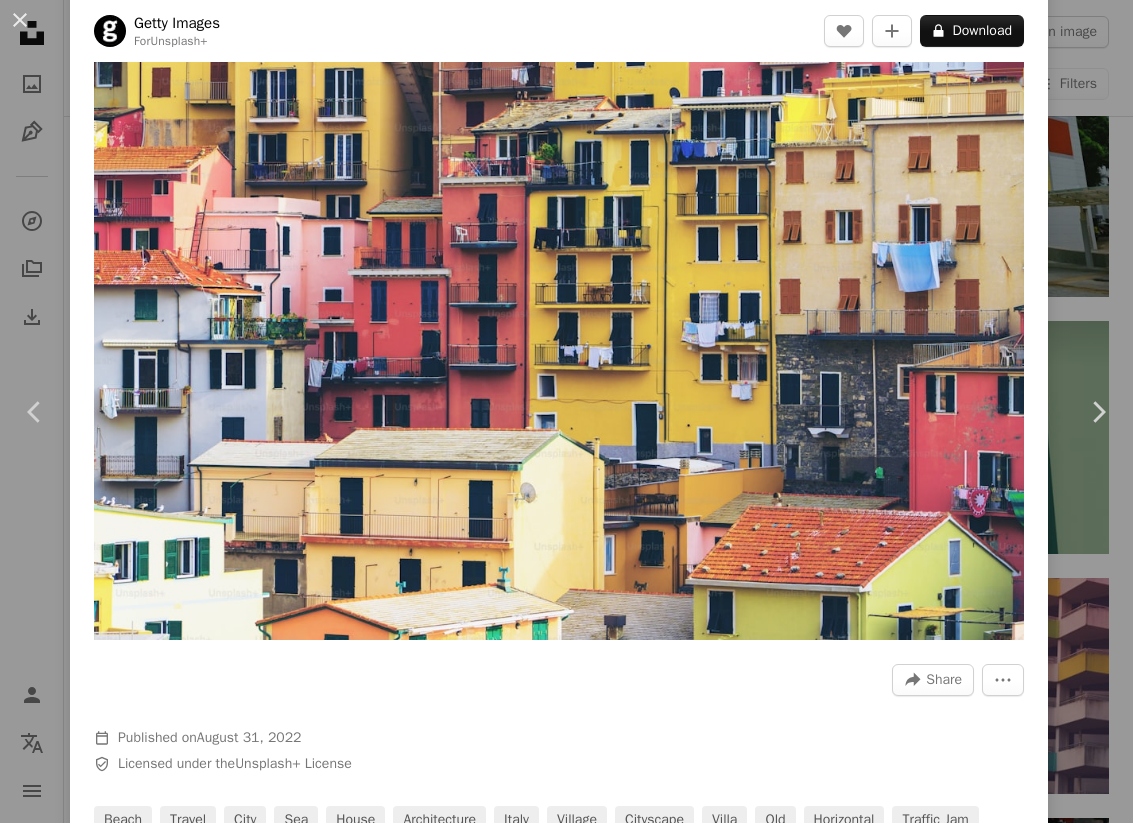 scroll, scrollTop: 66, scrollLeft: 0, axis: vertical 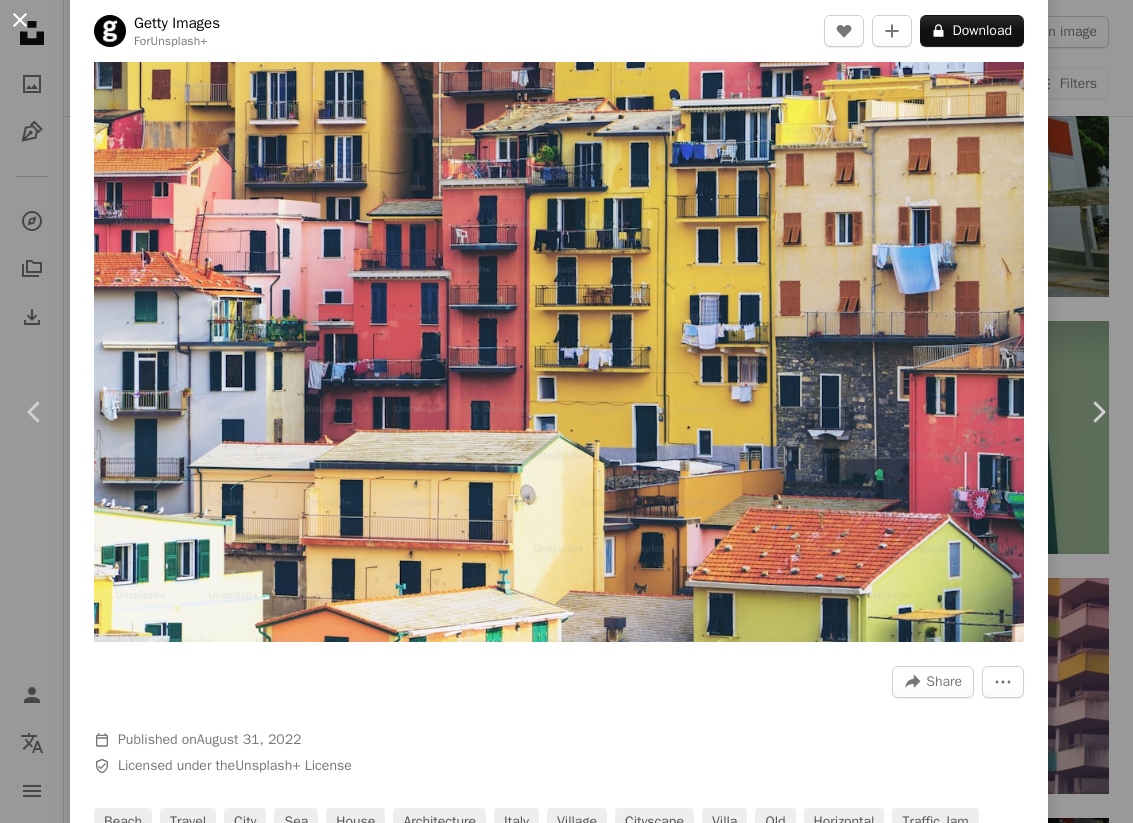 click on "An X shape" at bounding box center (20, 20) 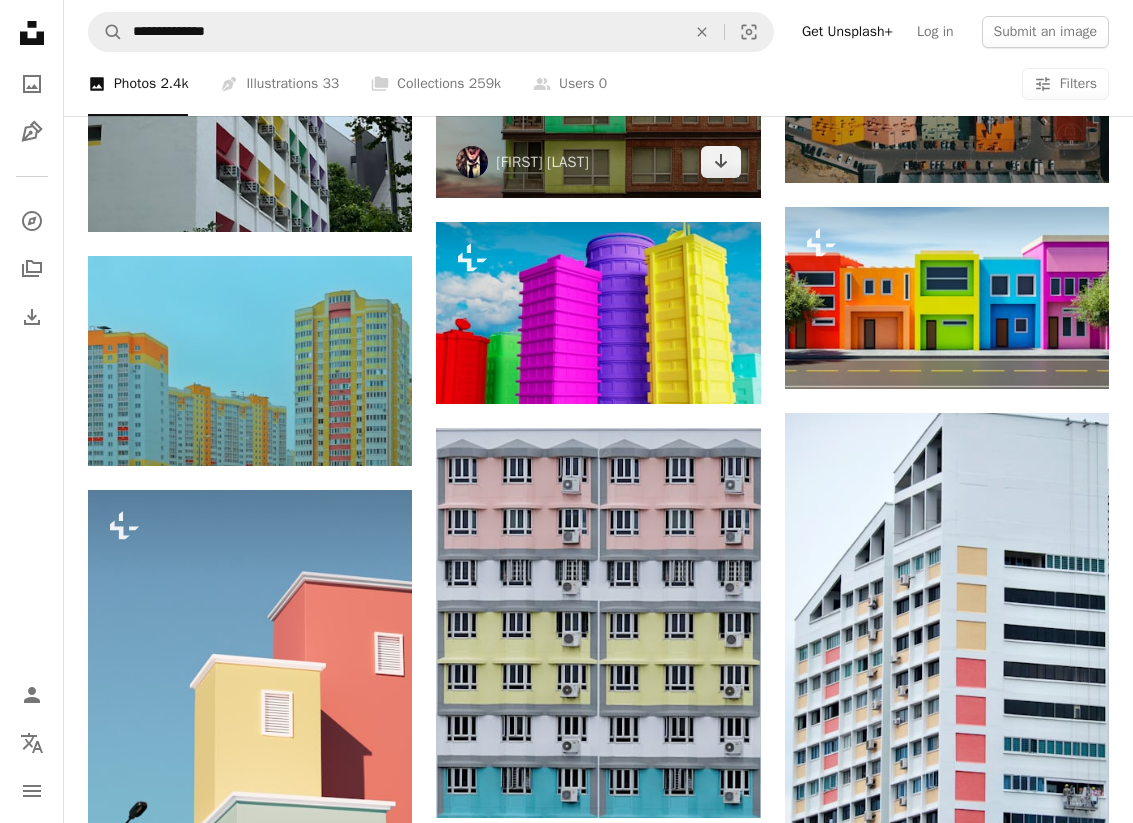 scroll, scrollTop: 3431, scrollLeft: 0, axis: vertical 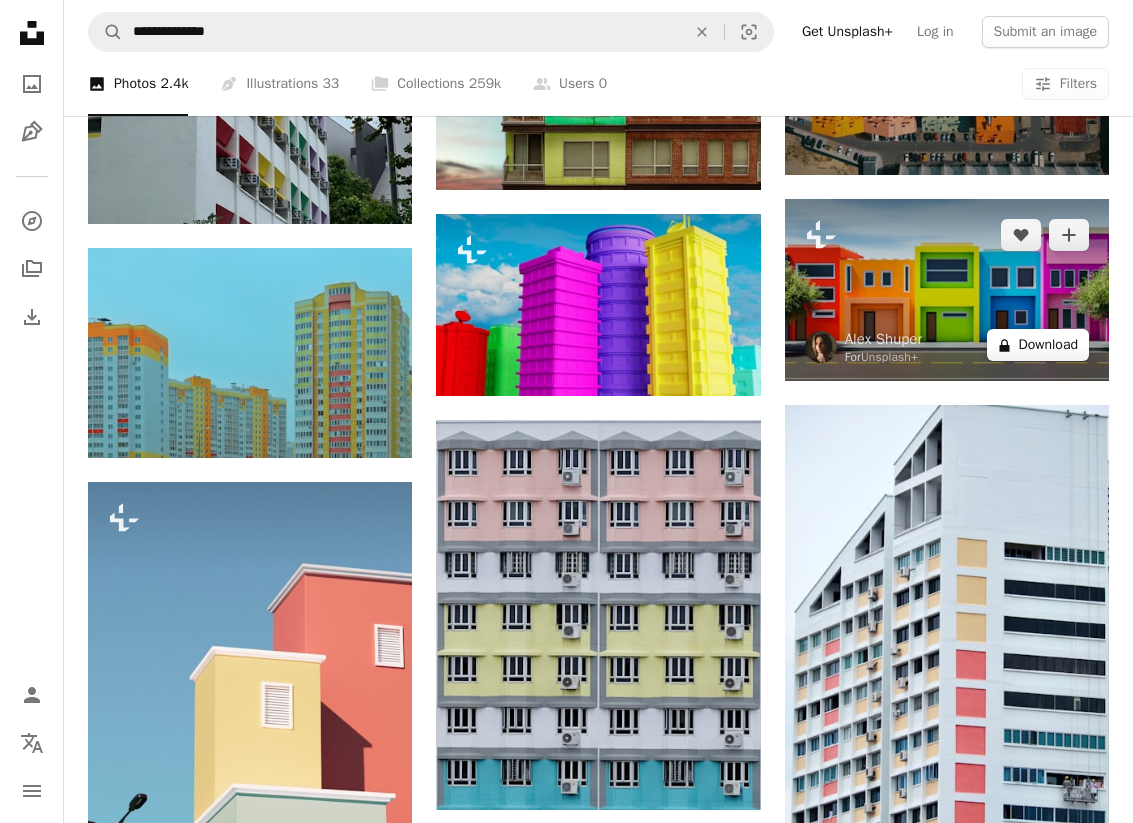 click on "A lock Download" at bounding box center (1038, 345) 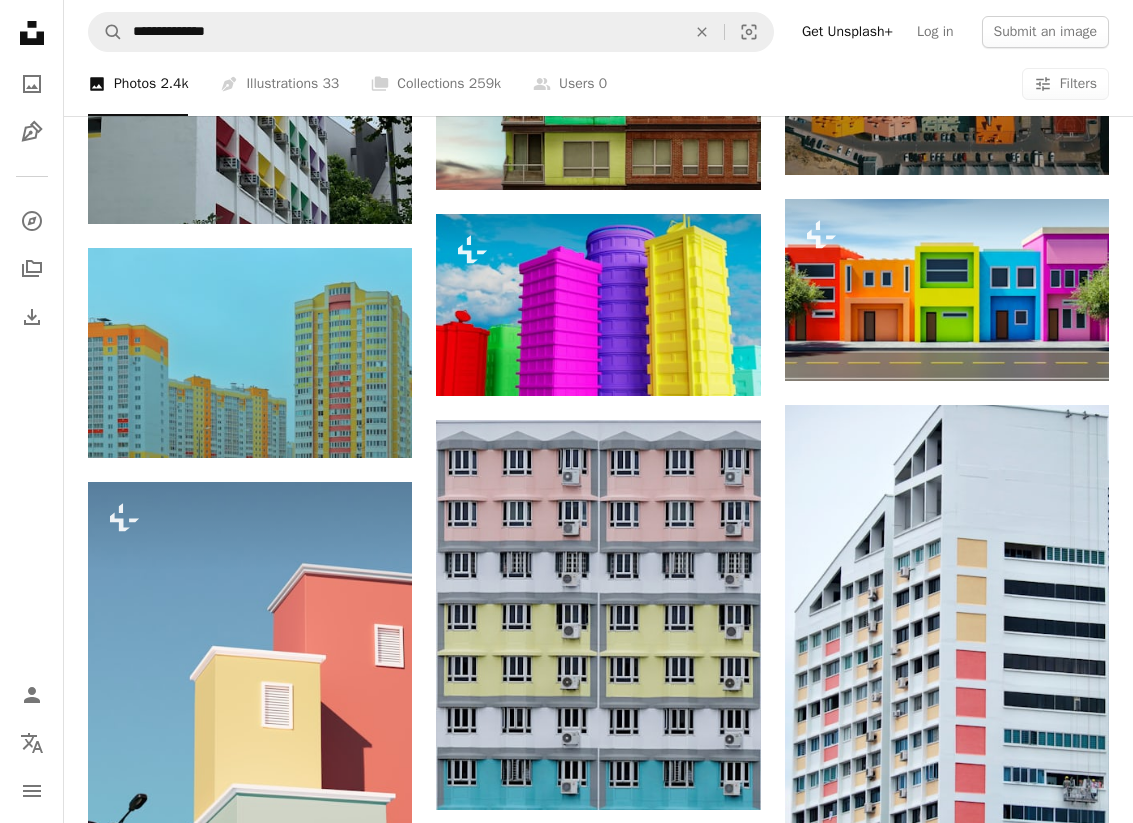 click on "An X shape Premium, ready to use images. Get unlimited access. A plus sign Members-only content added monthly A plus sign Unlimited royalty-free downloads A plus sign Illustrations  New A plus sign Enhanced legal protections yearly 66%  off monthly $12   $4 USD per month * Get  Unsplash+ * When paid annually, billed upfront  $48 Taxes where applicable. Renews automatically. Cancel anytime." at bounding box center (566, 6818) 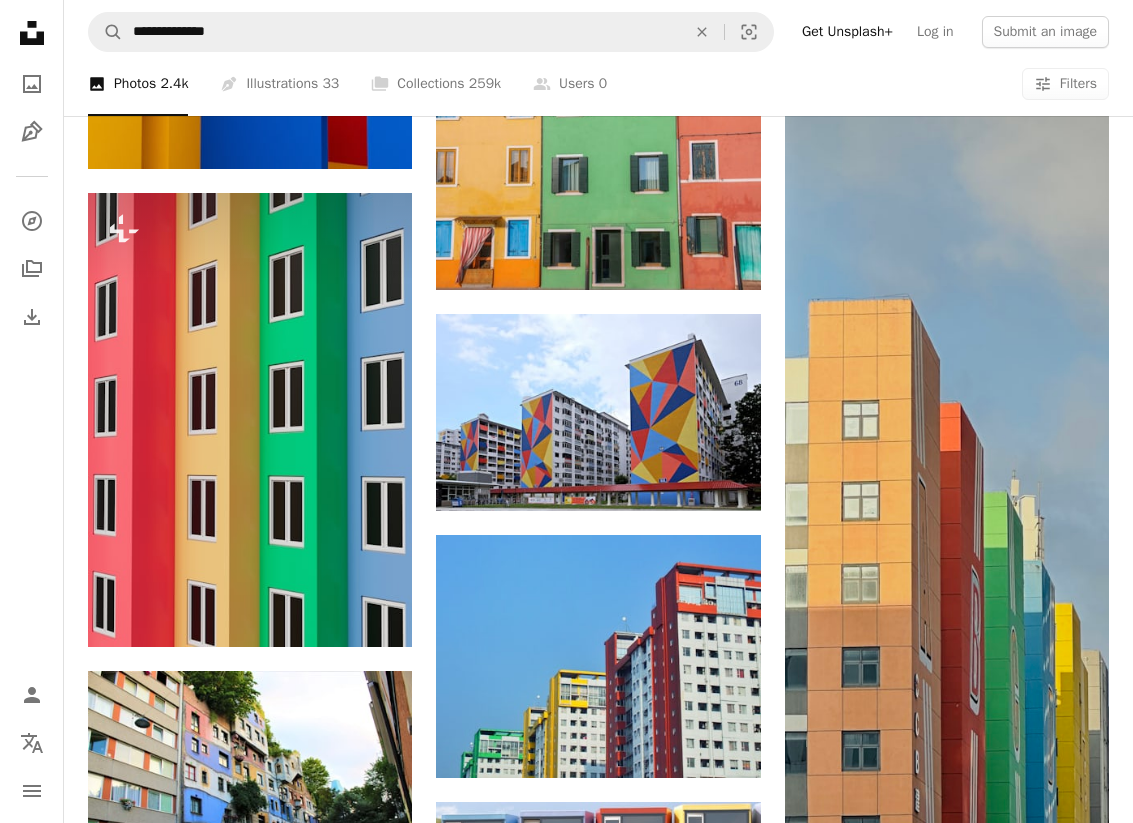 scroll, scrollTop: 6414, scrollLeft: 0, axis: vertical 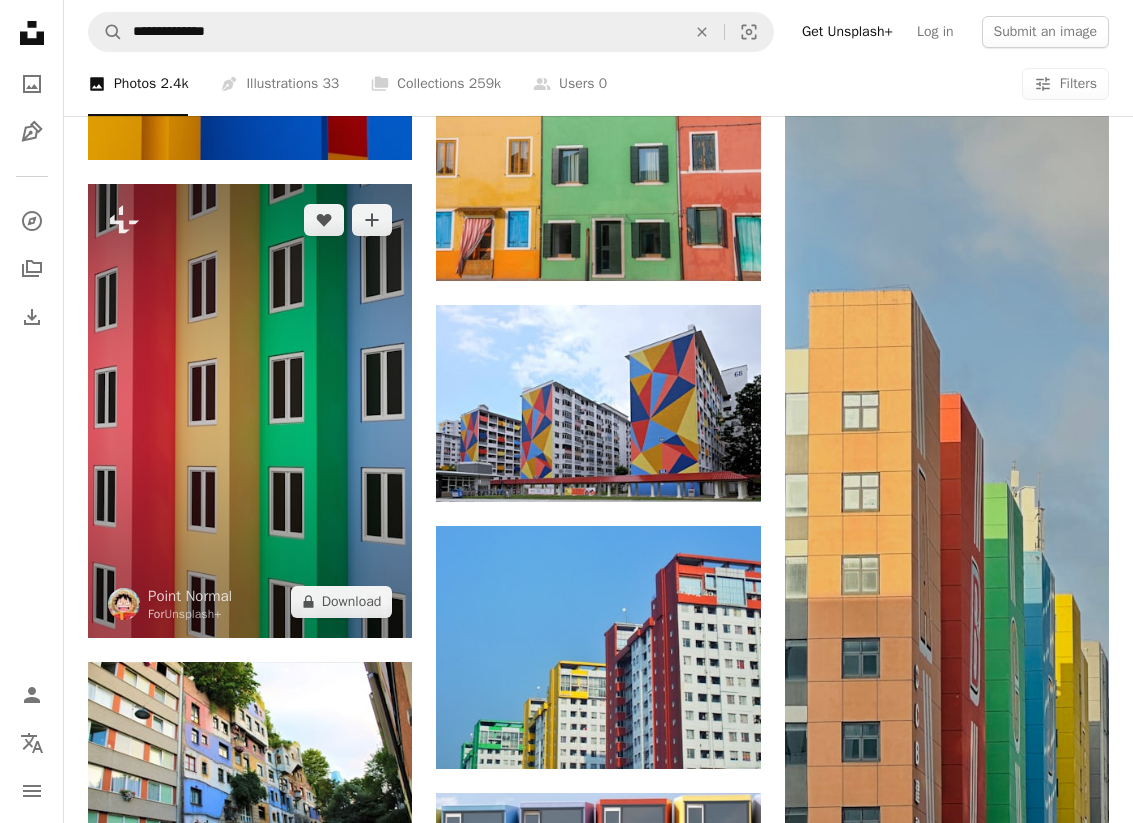 click at bounding box center [250, 411] 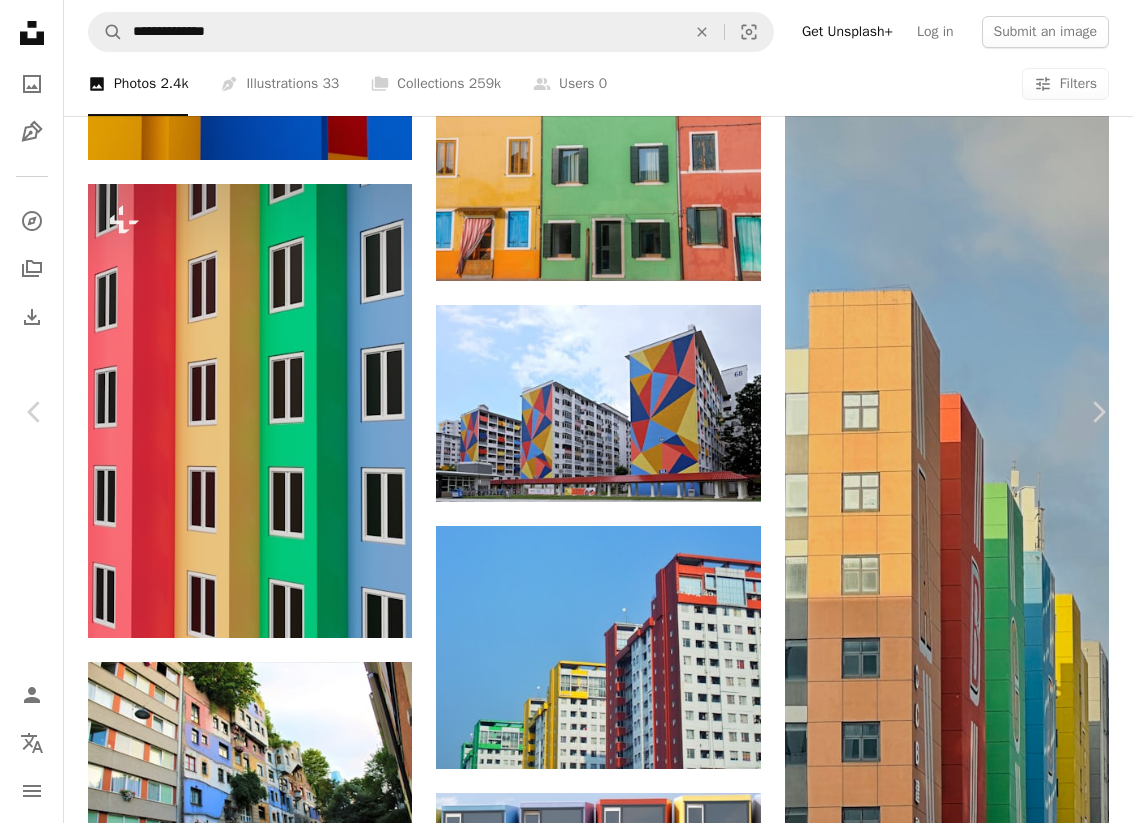 click on "An X shape" at bounding box center [20, 20] 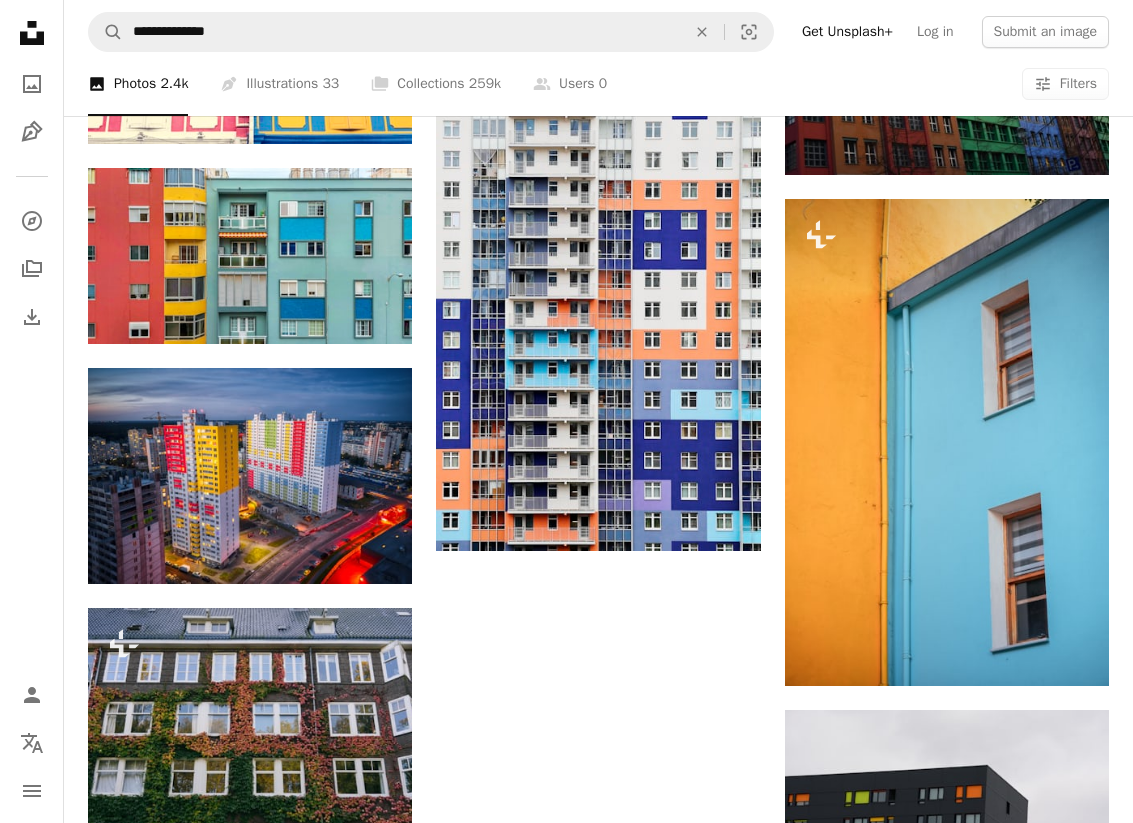 scroll, scrollTop: 7403, scrollLeft: 0, axis: vertical 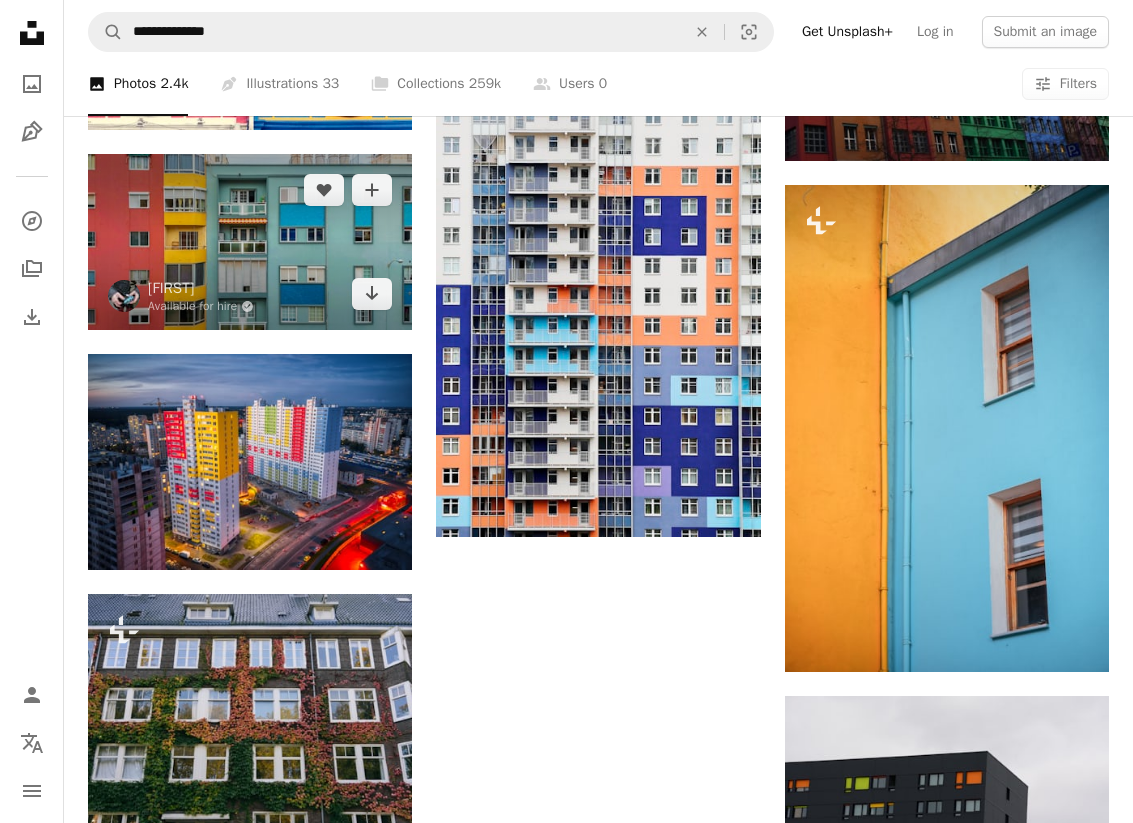 click at bounding box center (250, 242) 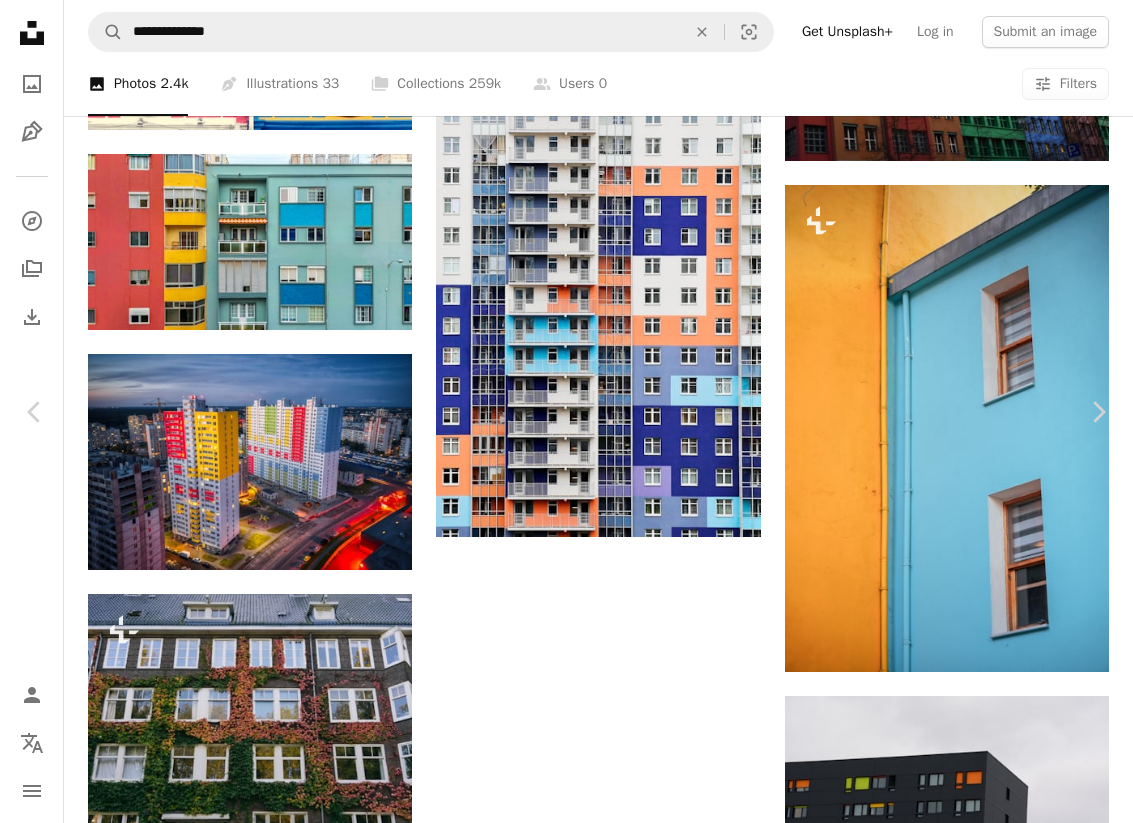 click on "Download free" at bounding box center (934, 2482) 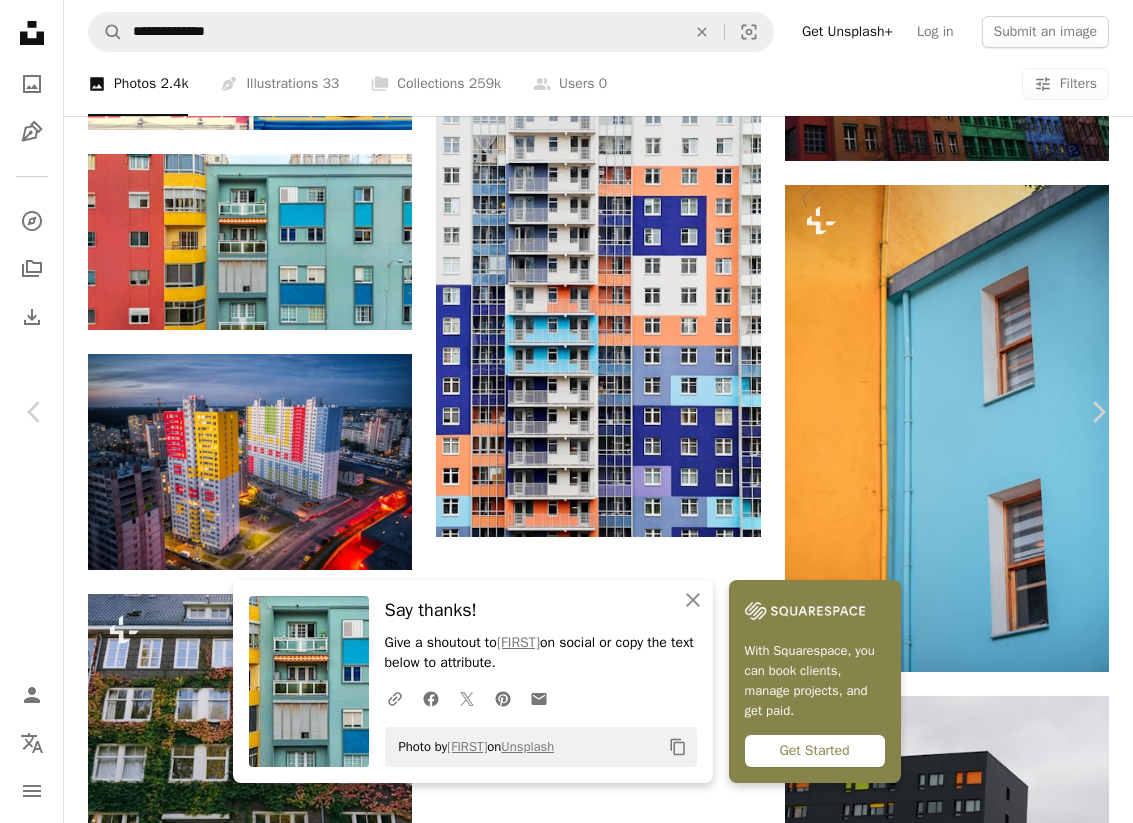click on "An X shape" at bounding box center [20, 20] 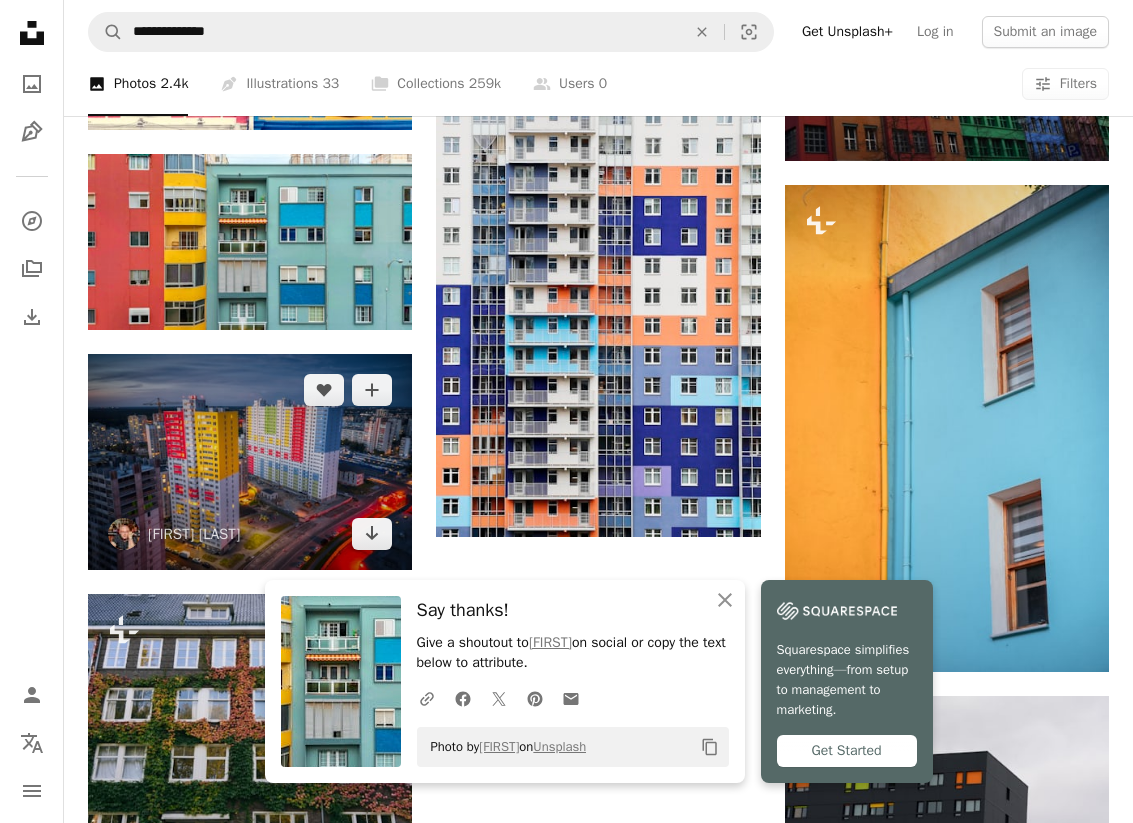click at bounding box center [250, 462] 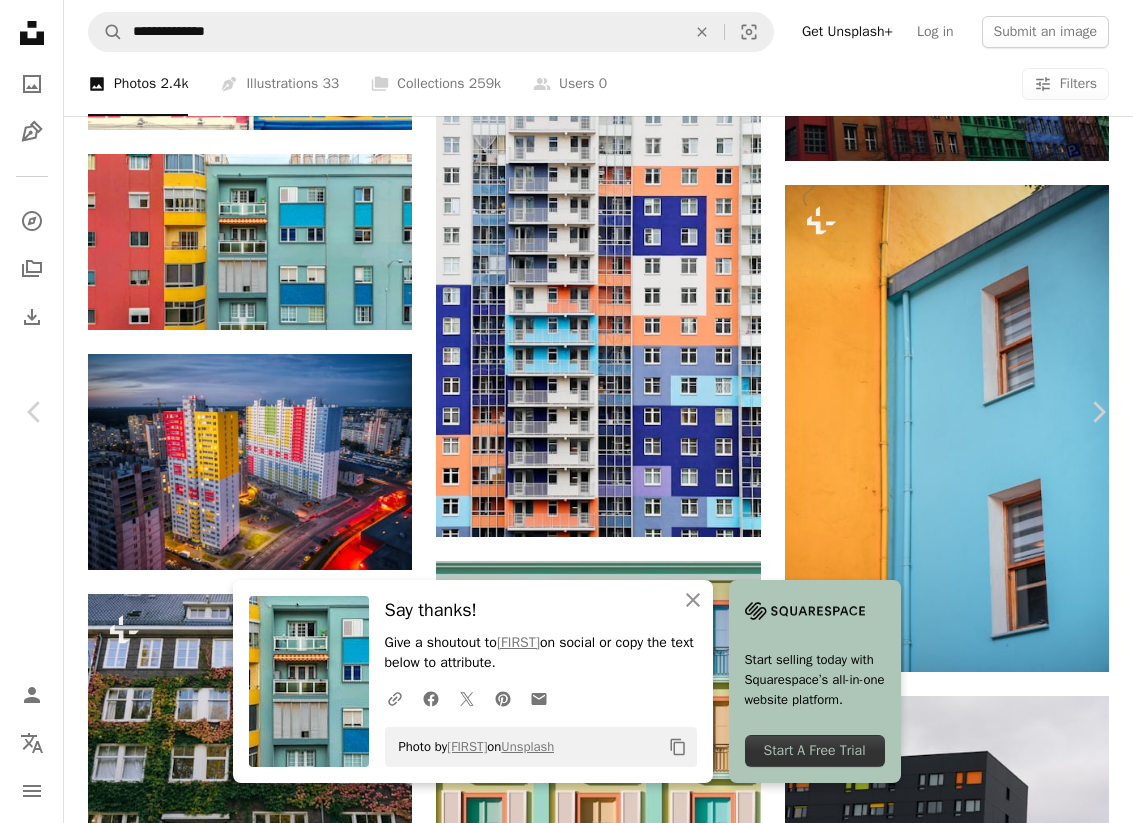 click on "An X shape" at bounding box center (20, 20) 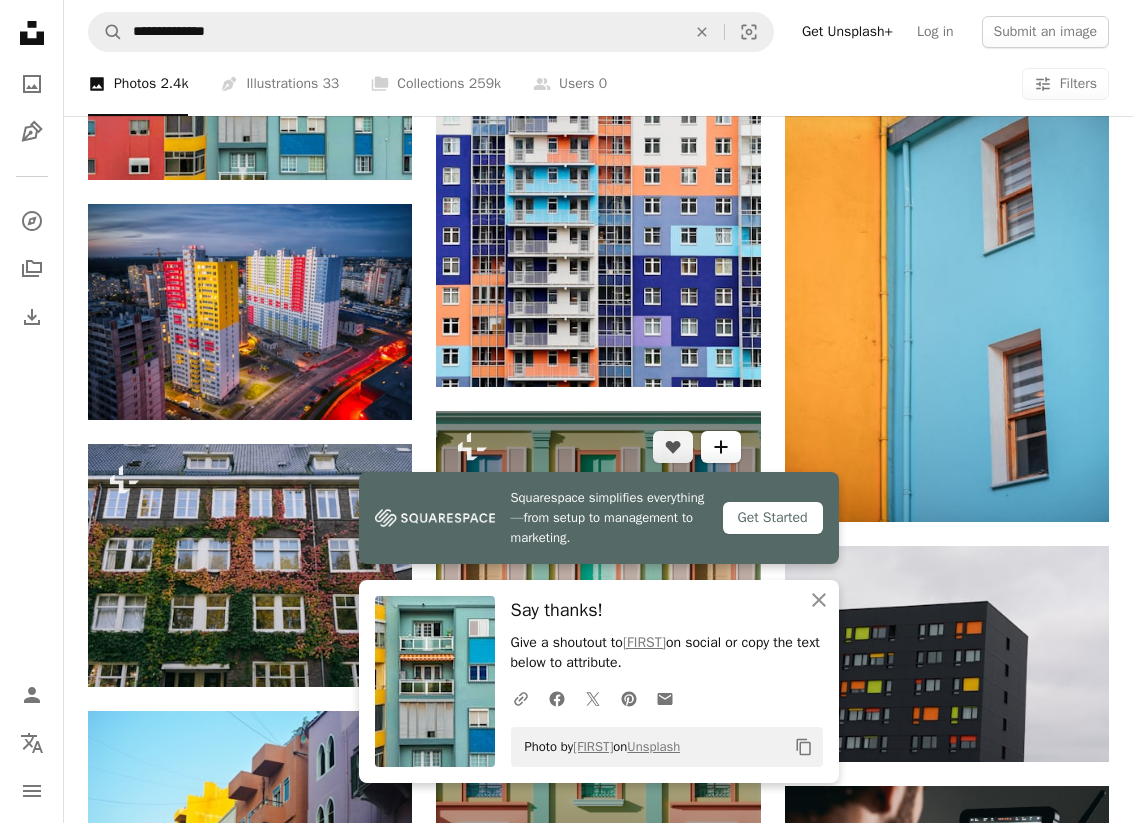scroll, scrollTop: 7559, scrollLeft: 0, axis: vertical 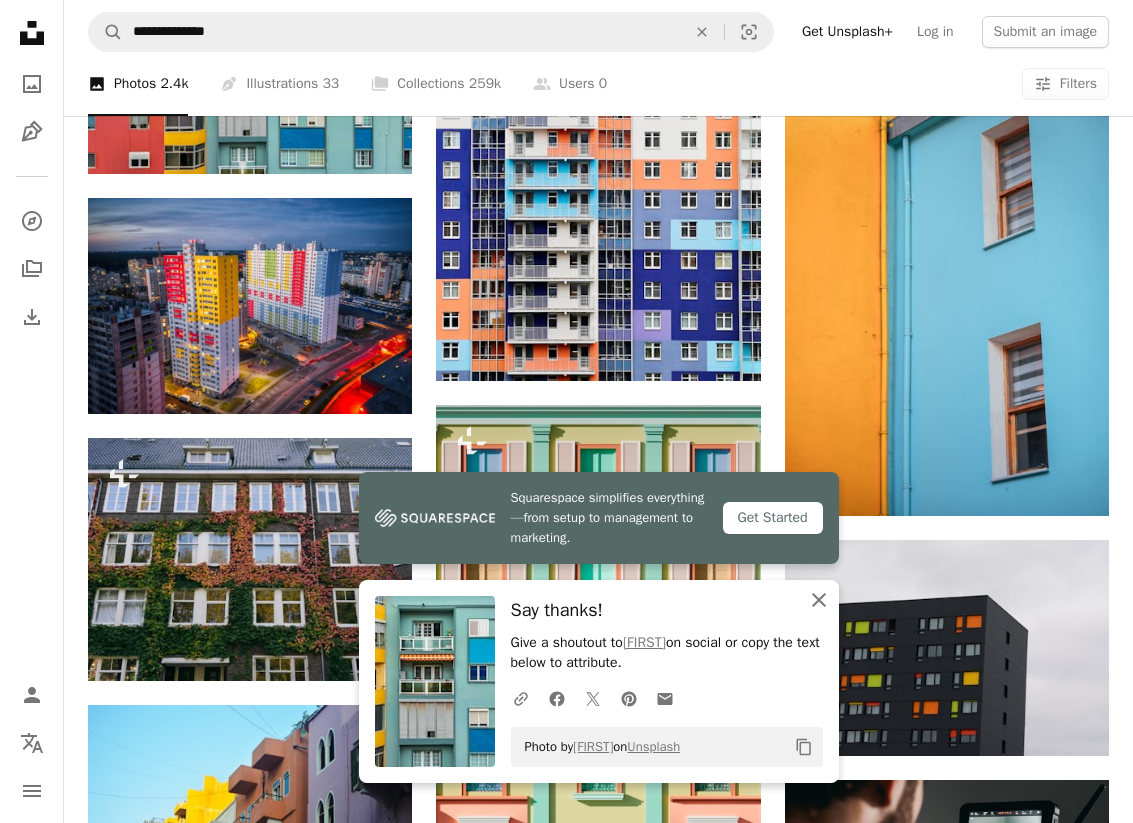 click on "An X shape" 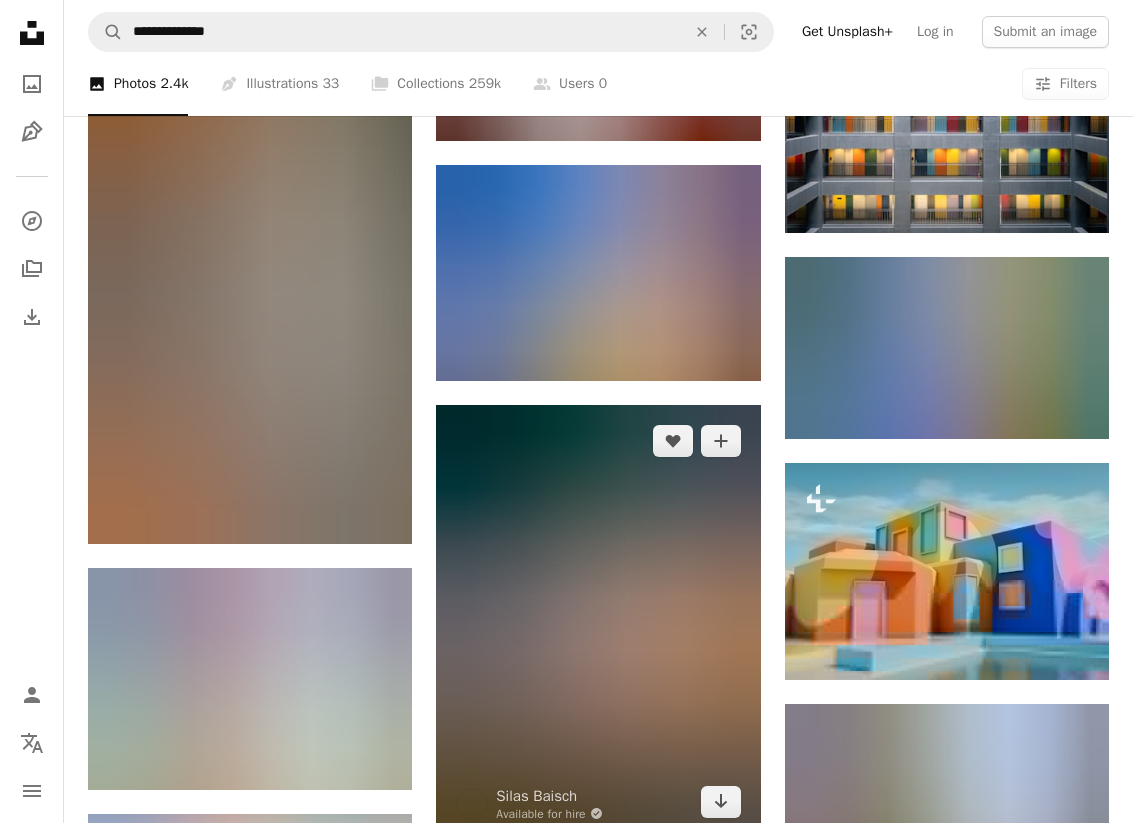 scroll, scrollTop: 8775, scrollLeft: 0, axis: vertical 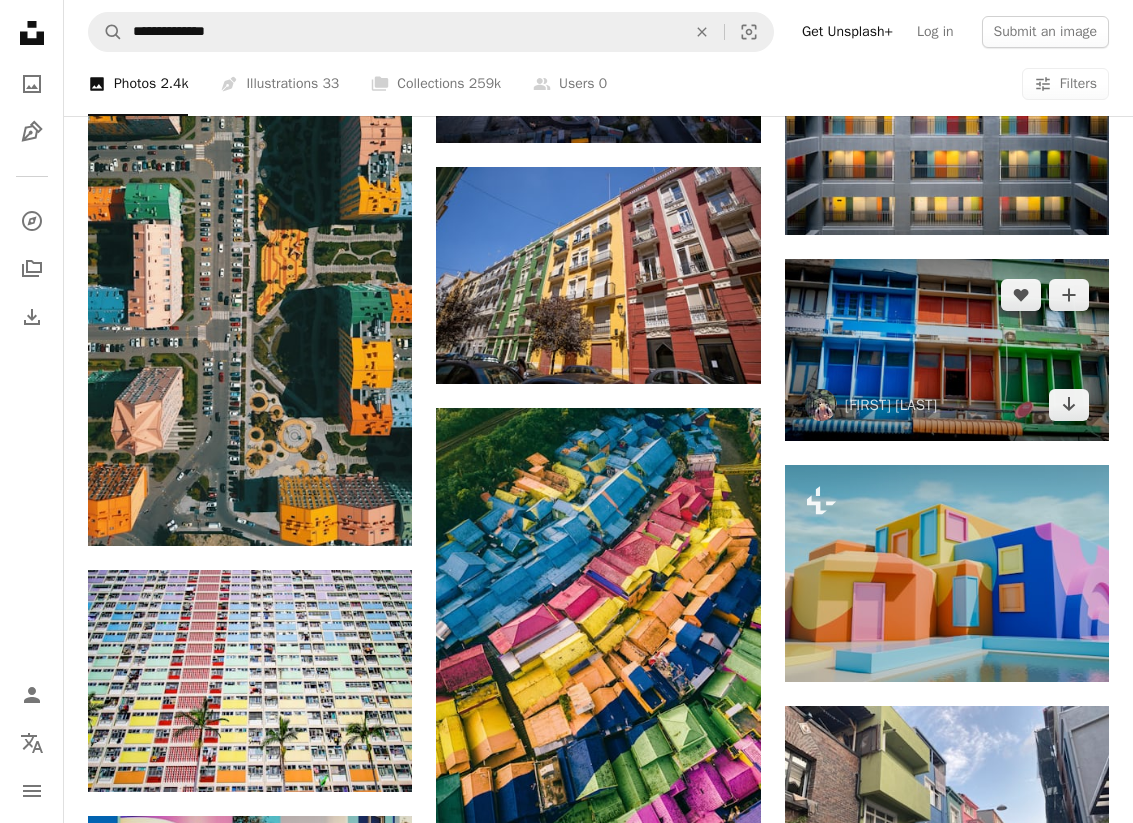 click at bounding box center (947, 350) 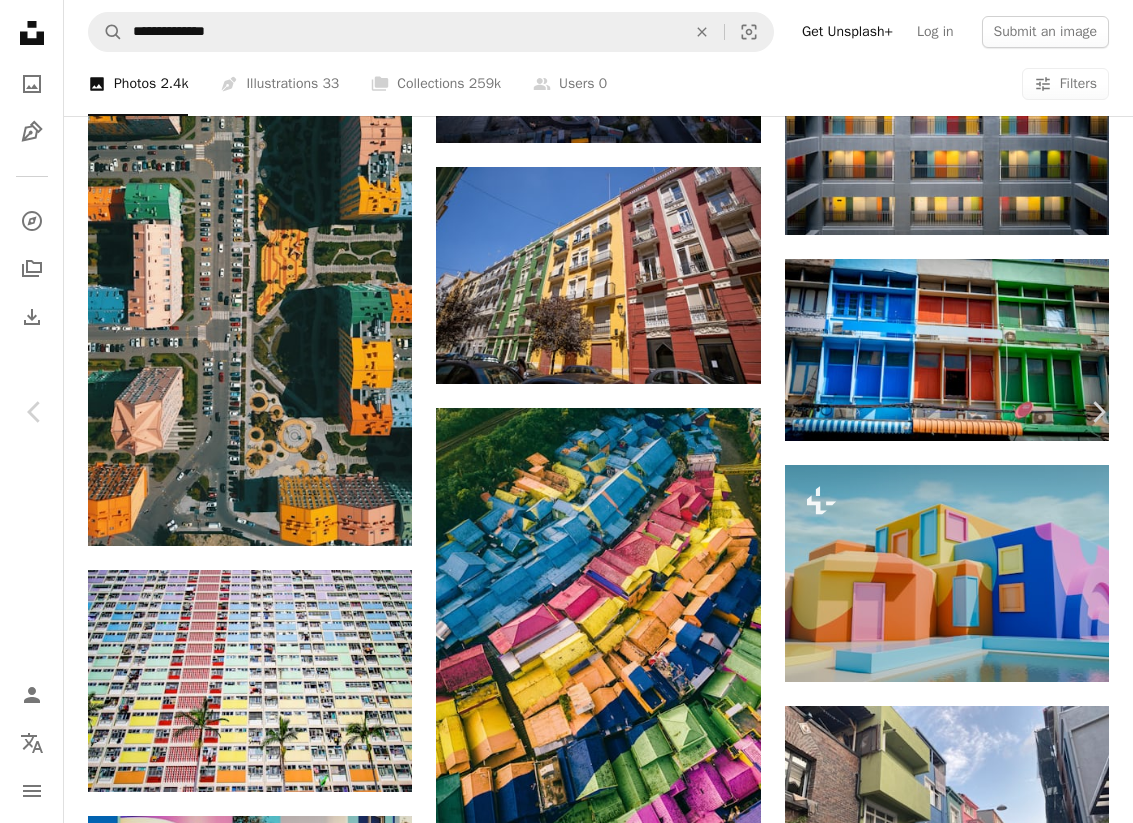 click on "An X shape" at bounding box center (20, 20) 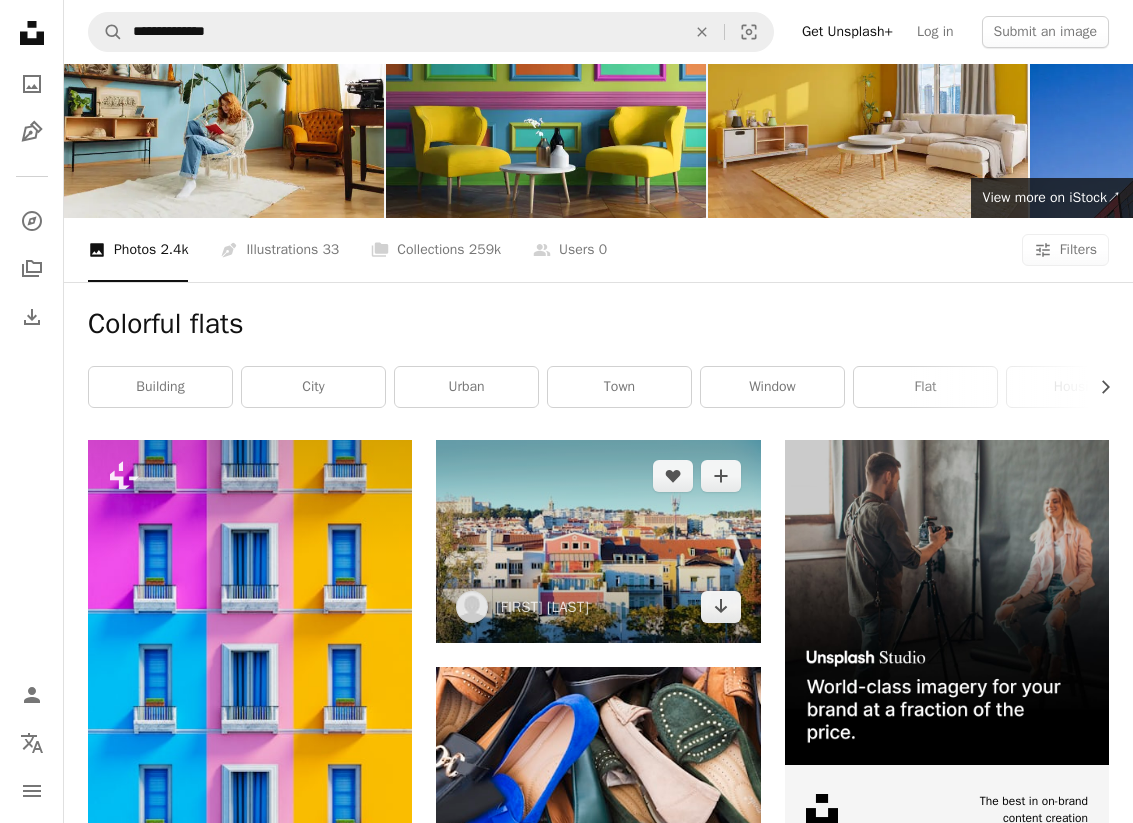 scroll, scrollTop: 24, scrollLeft: 0, axis: vertical 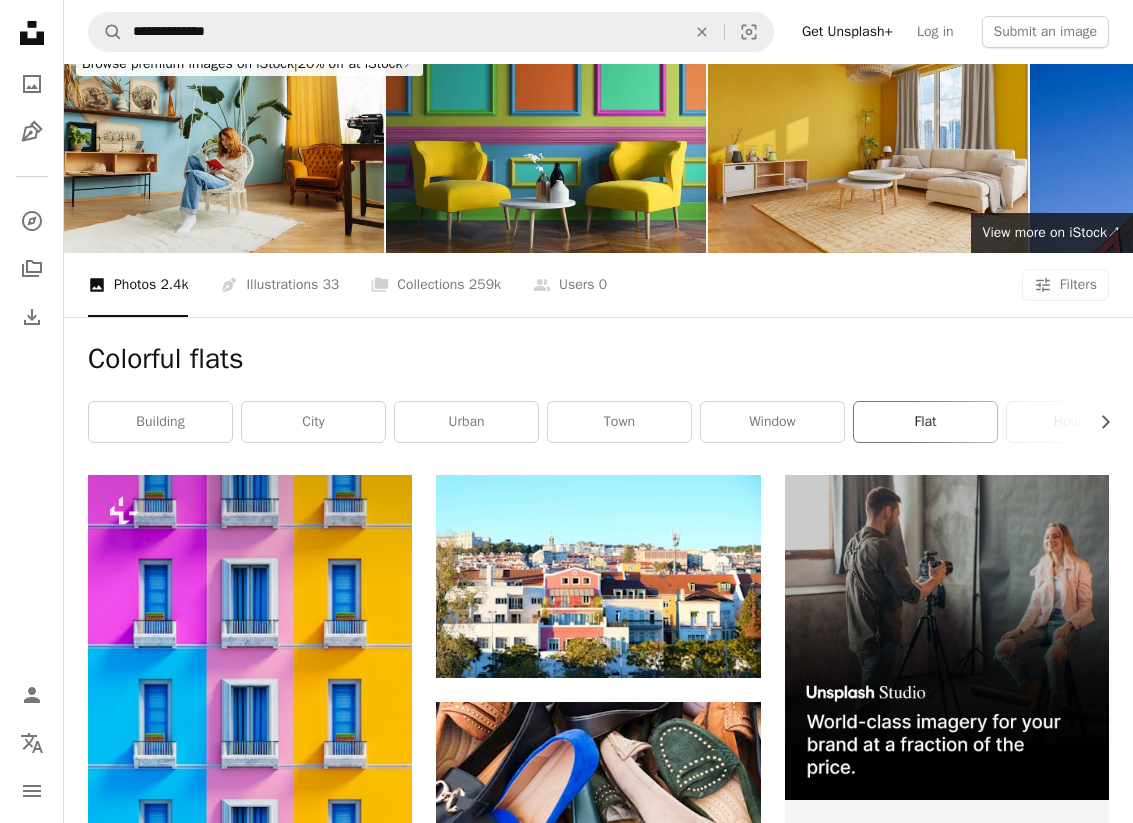 click on "flat" at bounding box center [925, 422] 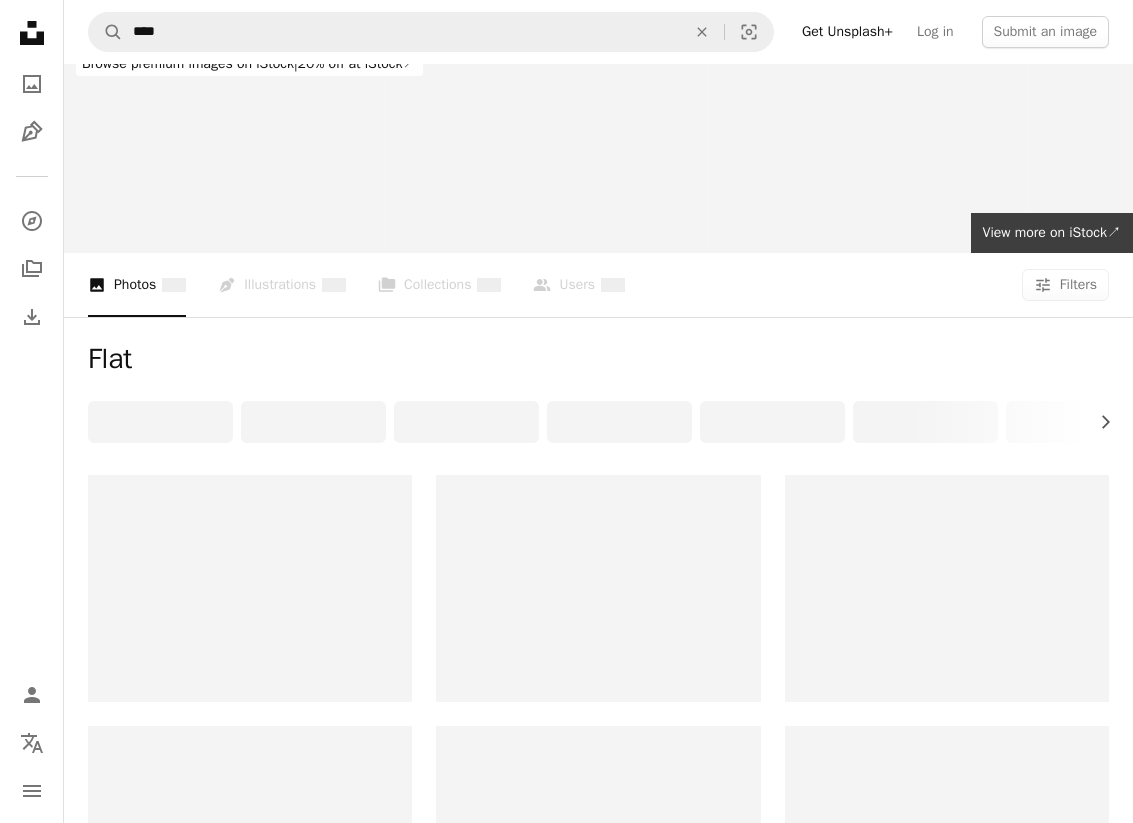 scroll, scrollTop: 0, scrollLeft: 0, axis: both 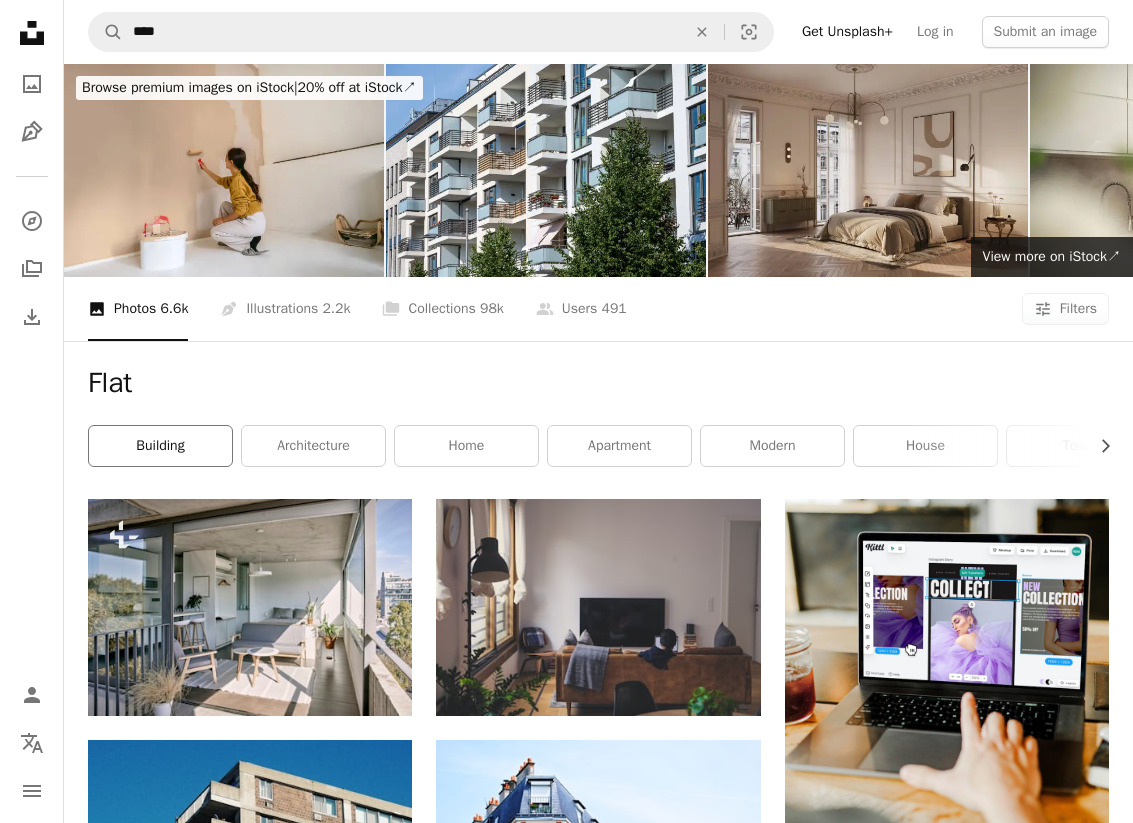 click on "building" at bounding box center (160, 446) 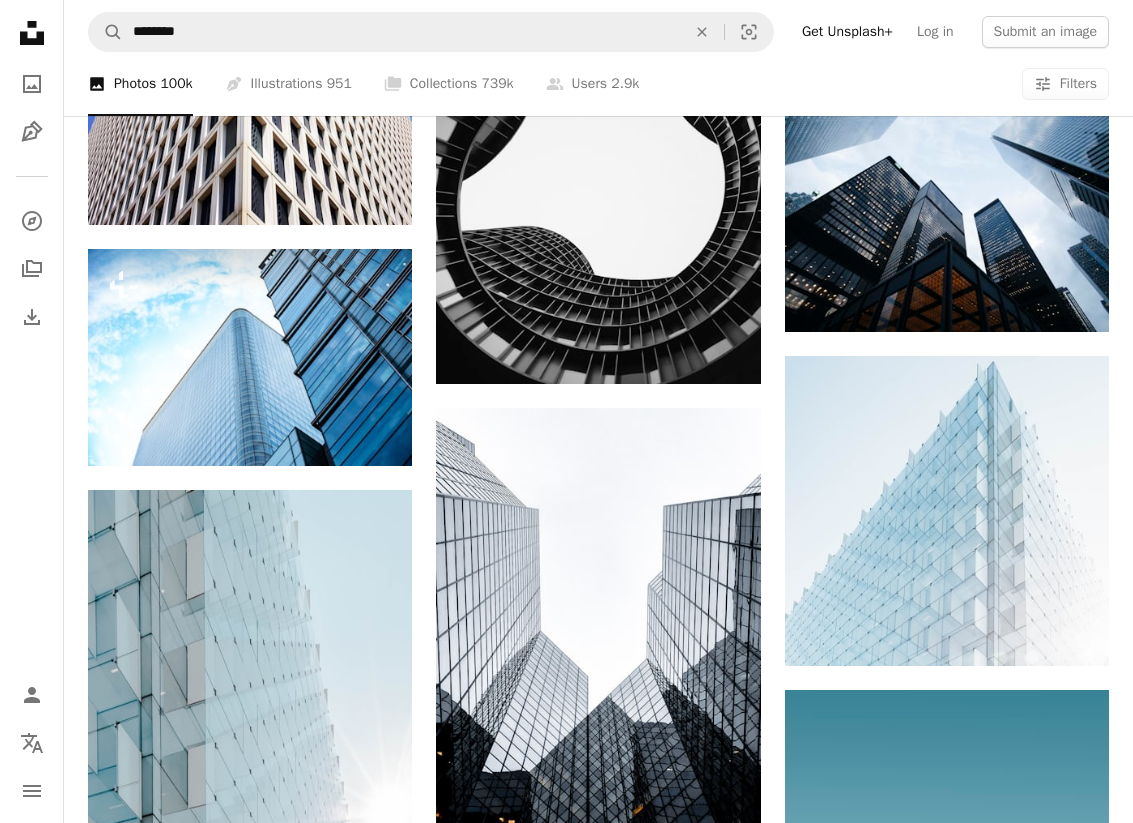 scroll, scrollTop: 1276, scrollLeft: 0, axis: vertical 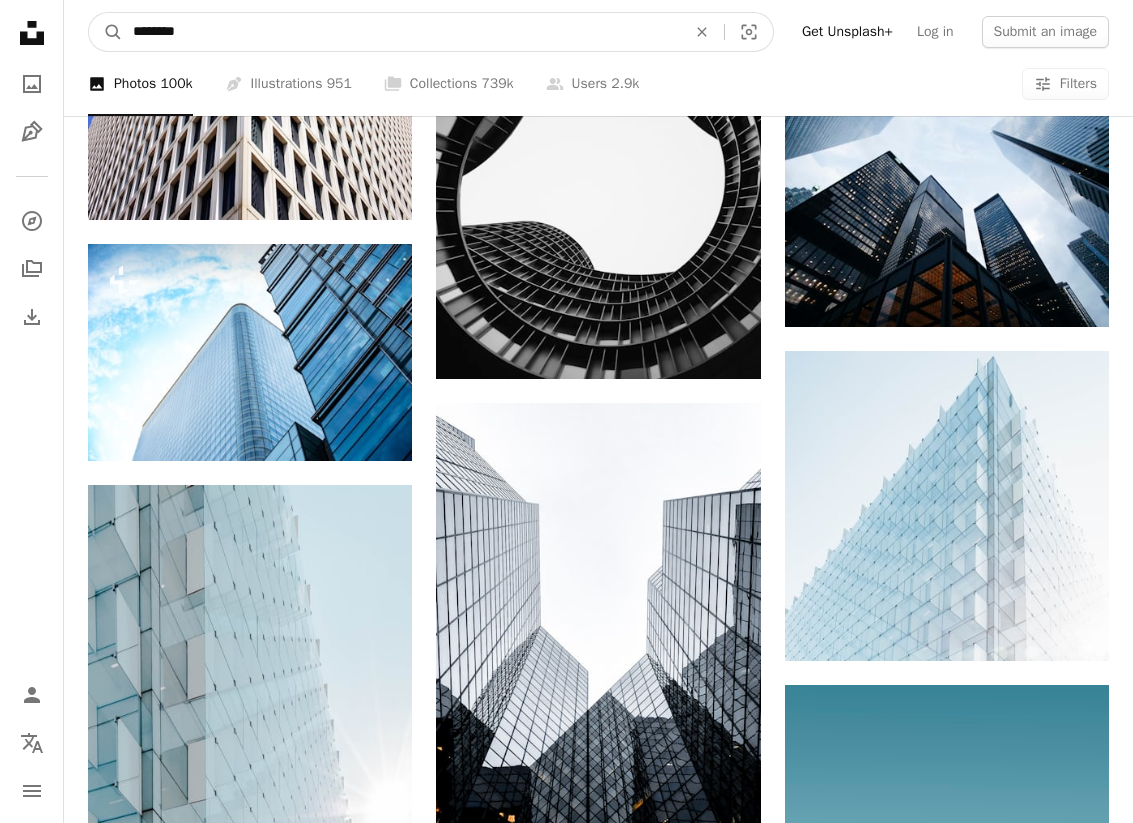 click on "********" at bounding box center (401, 32) 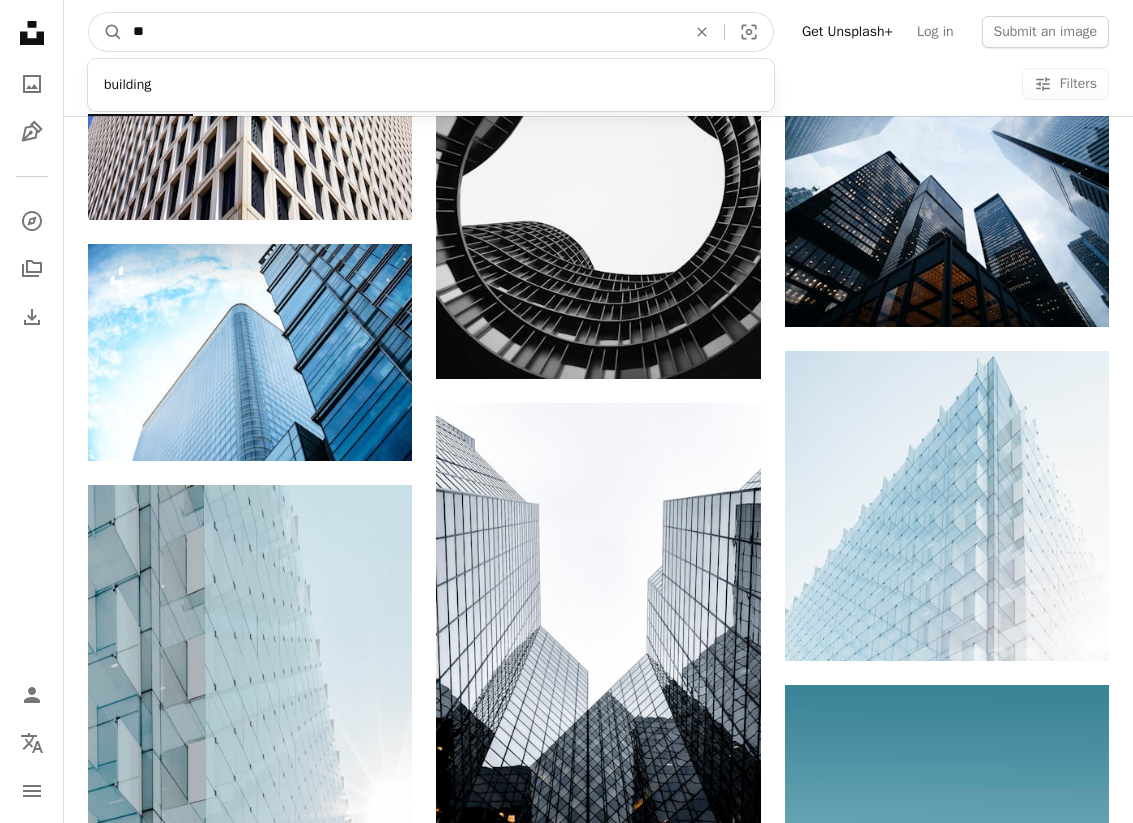 type on "*" 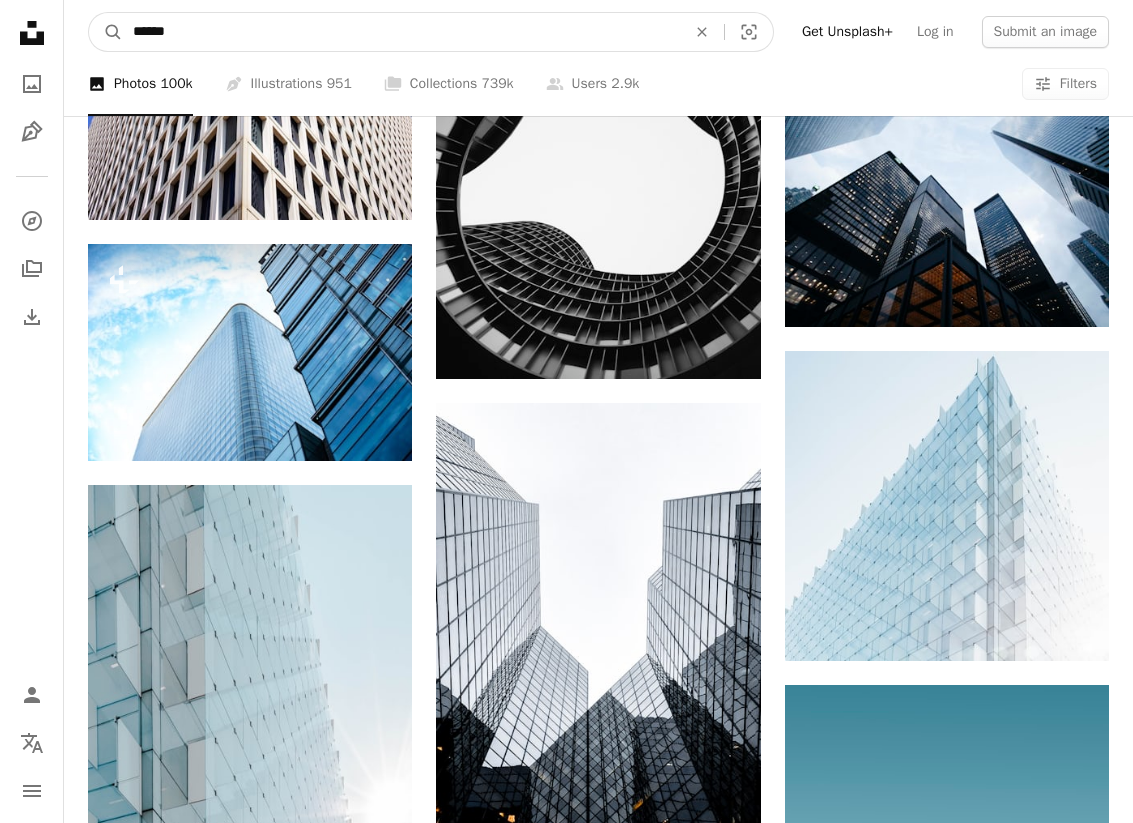 type on "*******" 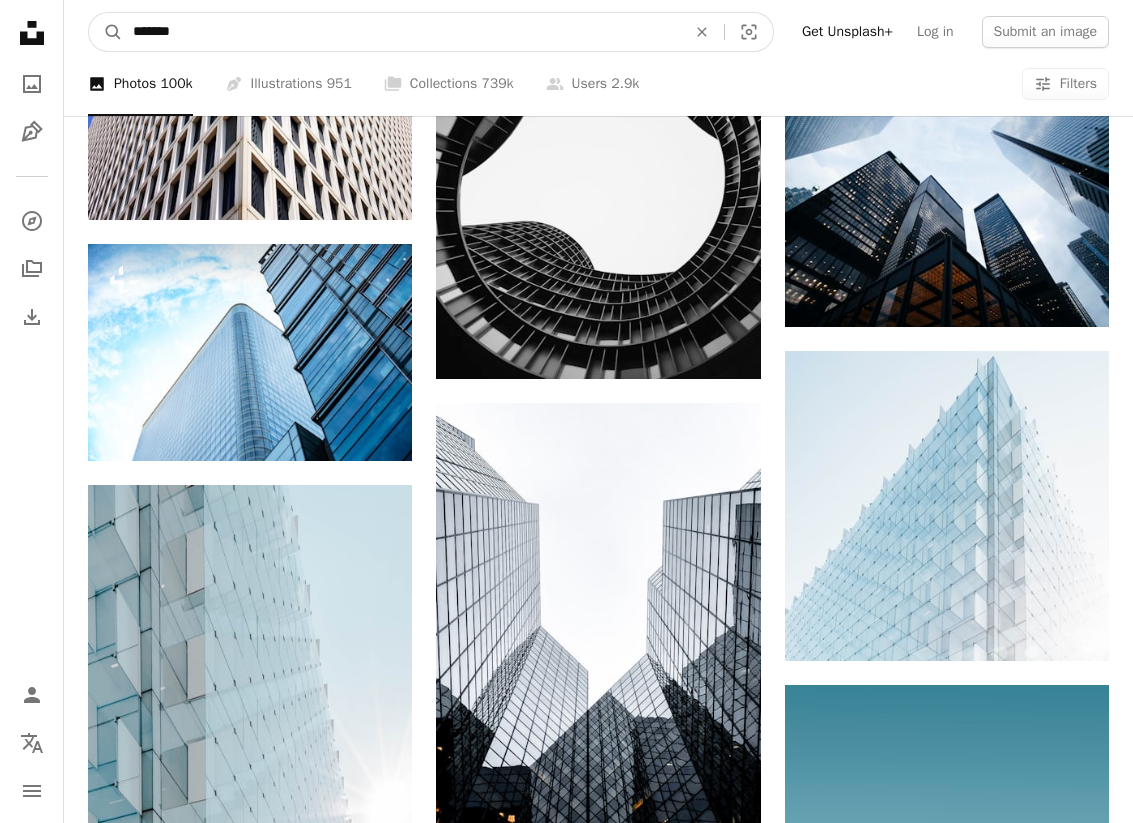 click on "A magnifying glass" at bounding box center (106, 32) 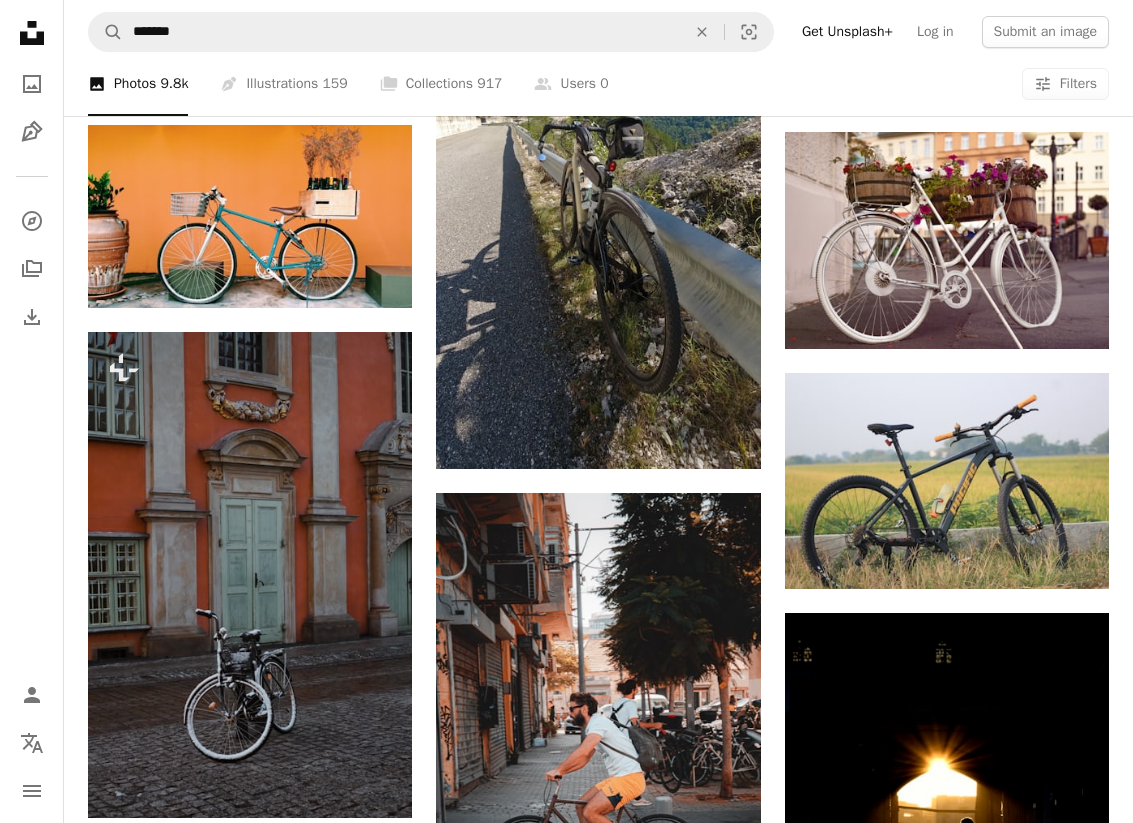 scroll, scrollTop: 856, scrollLeft: 0, axis: vertical 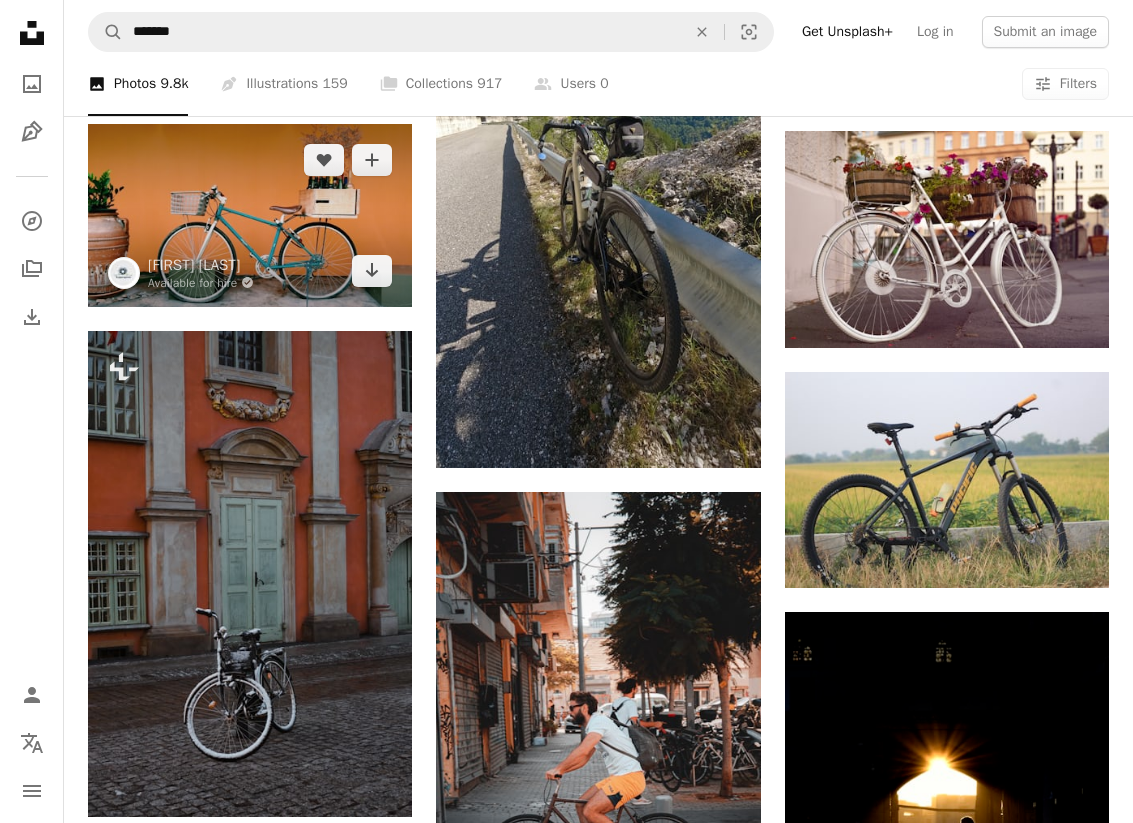 click at bounding box center (250, 215) 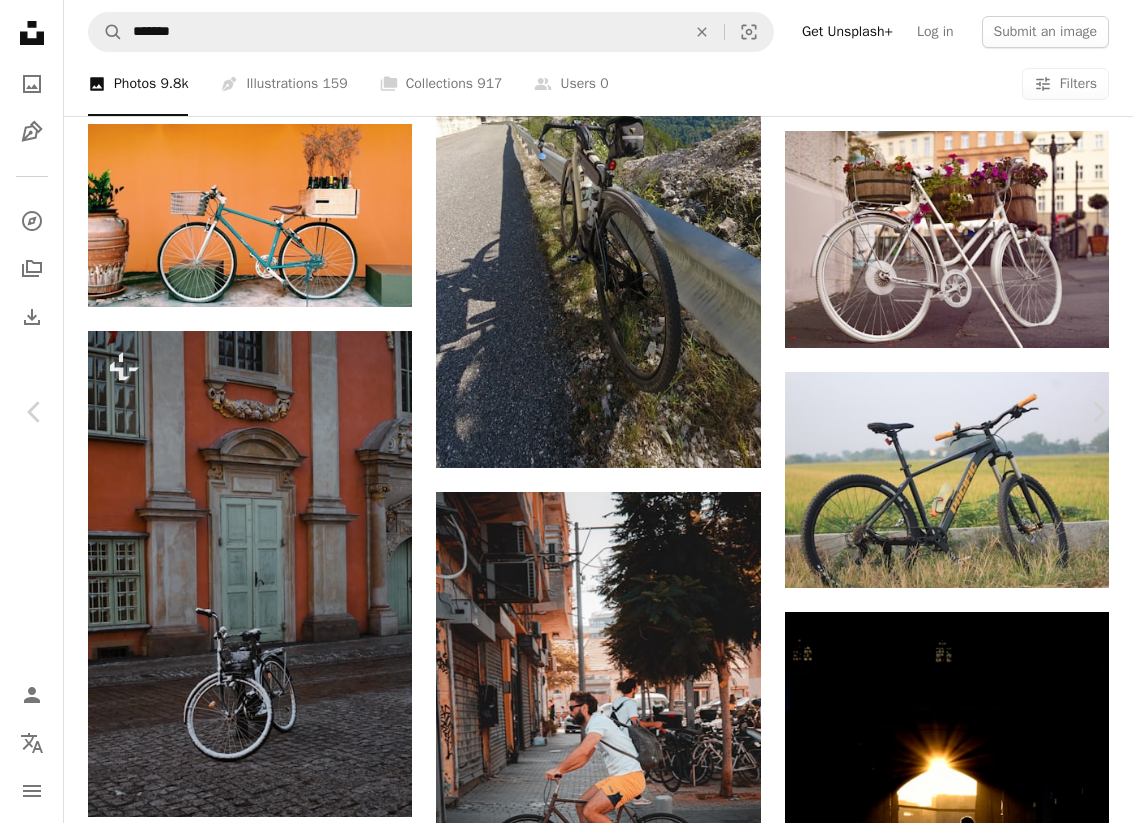 scroll, scrollTop: 0, scrollLeft: 0, axis: both 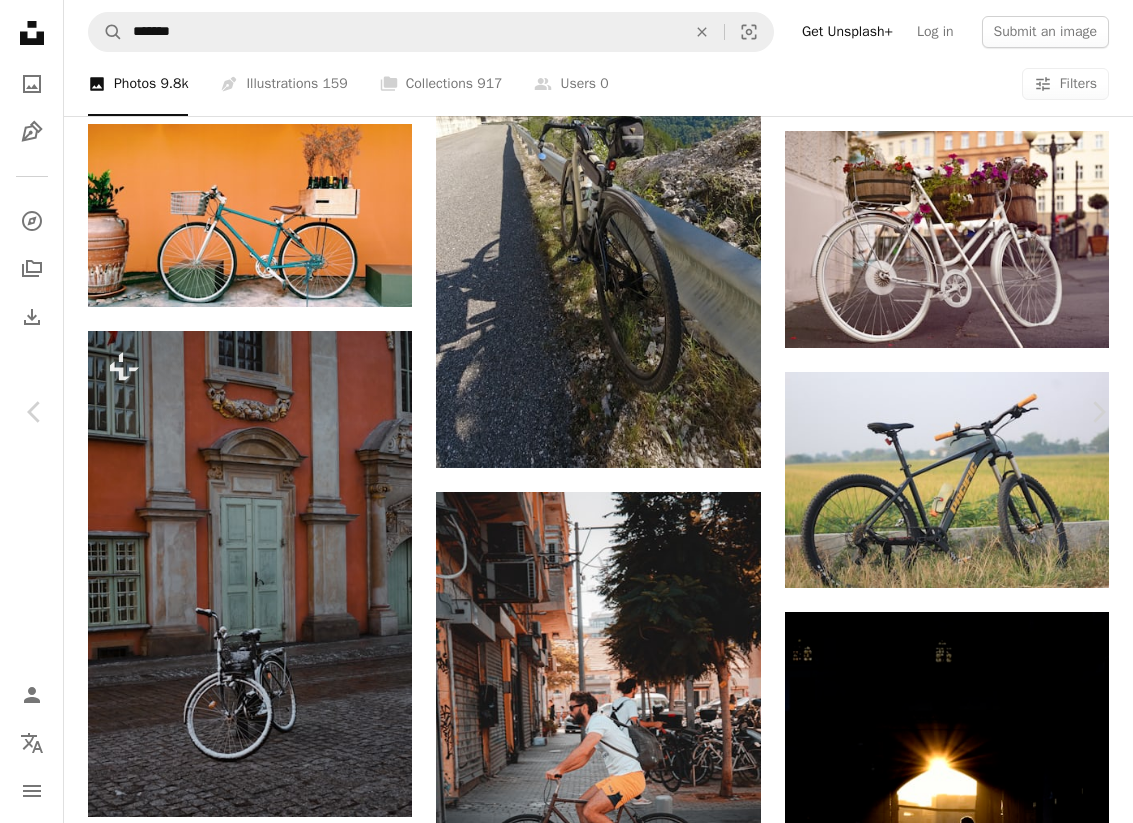 click on "An X shape" at bounding box center (20, 20) 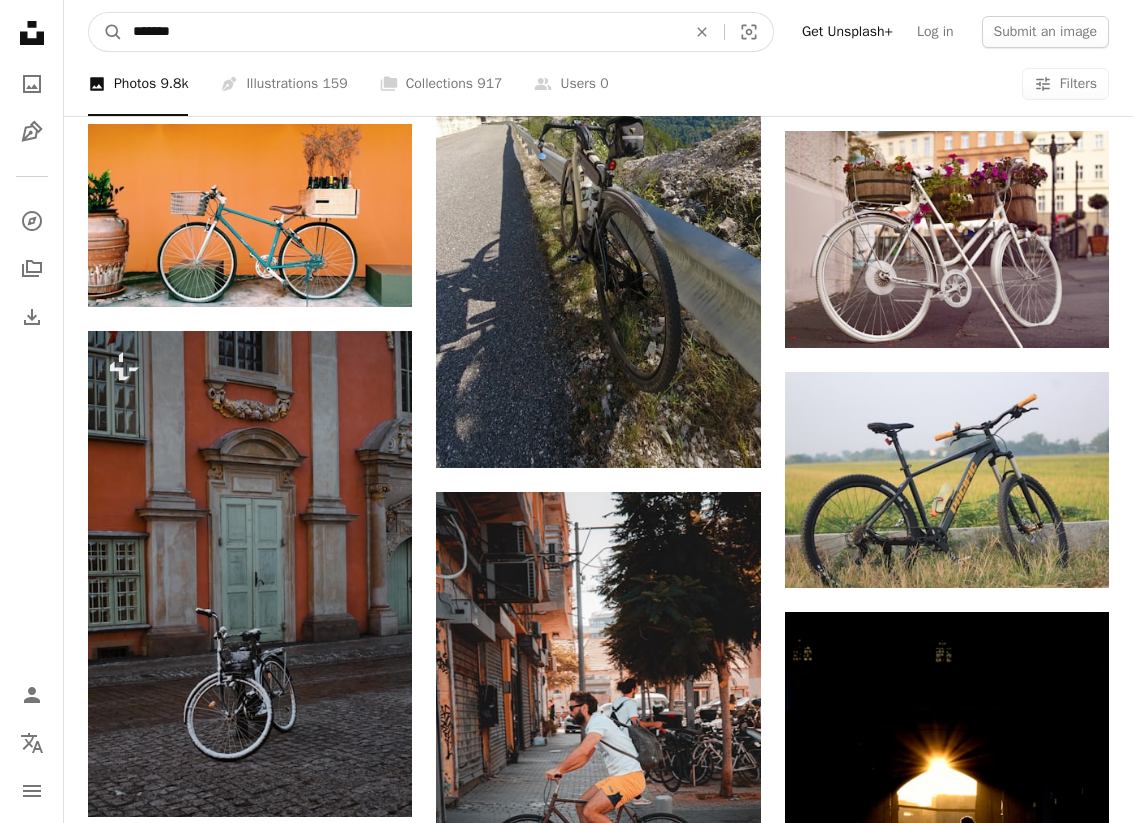 click on "*******" at bounding box center (401, 32) 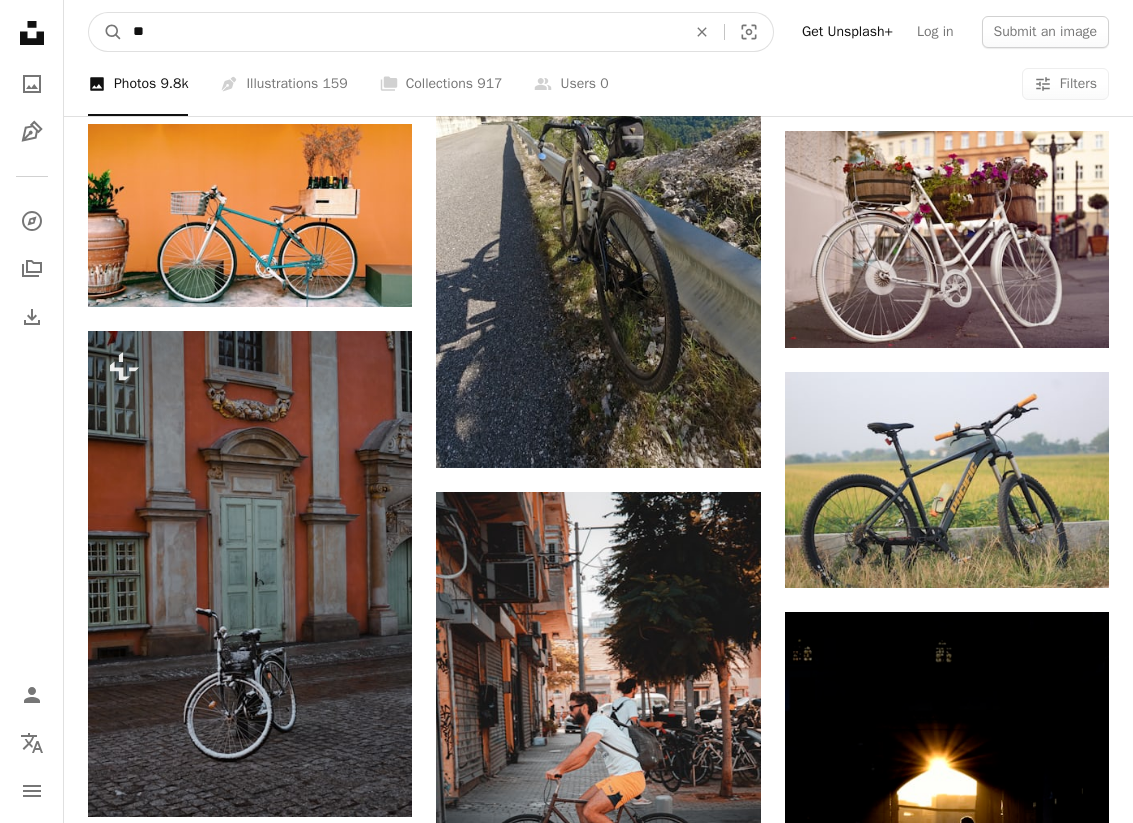 type on "*" 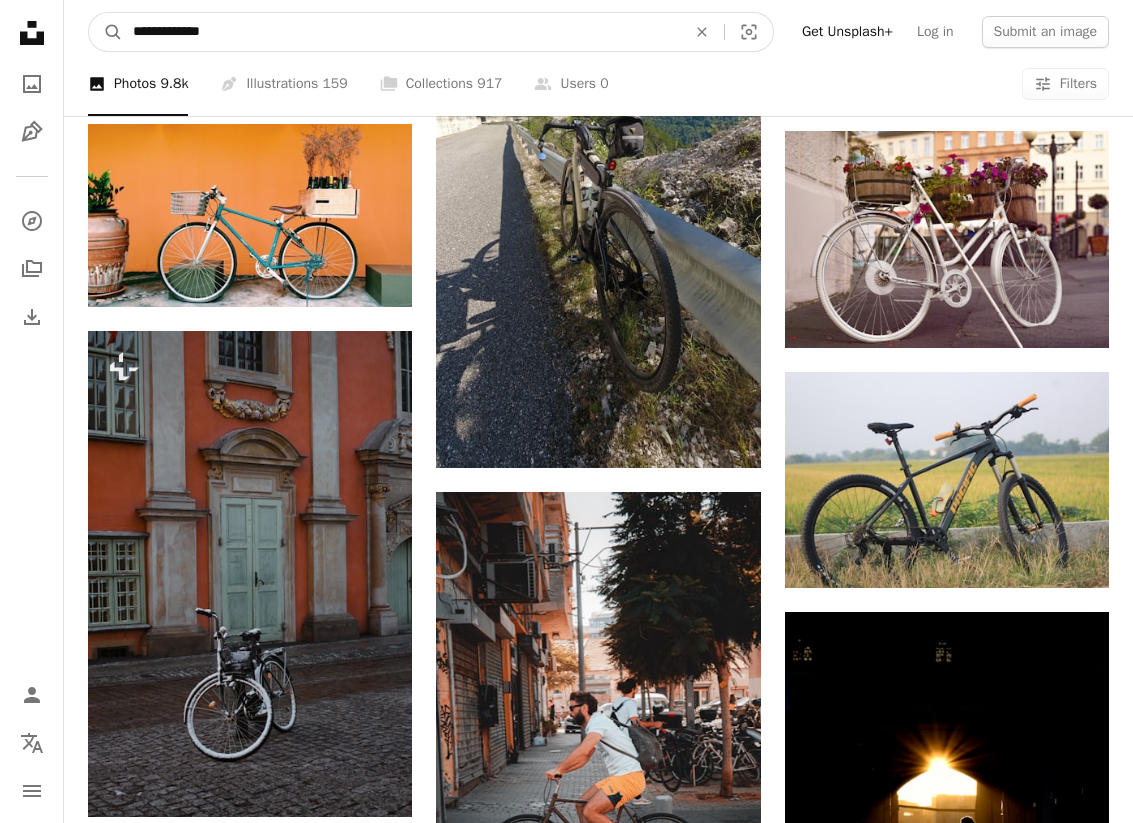 type on "**********" 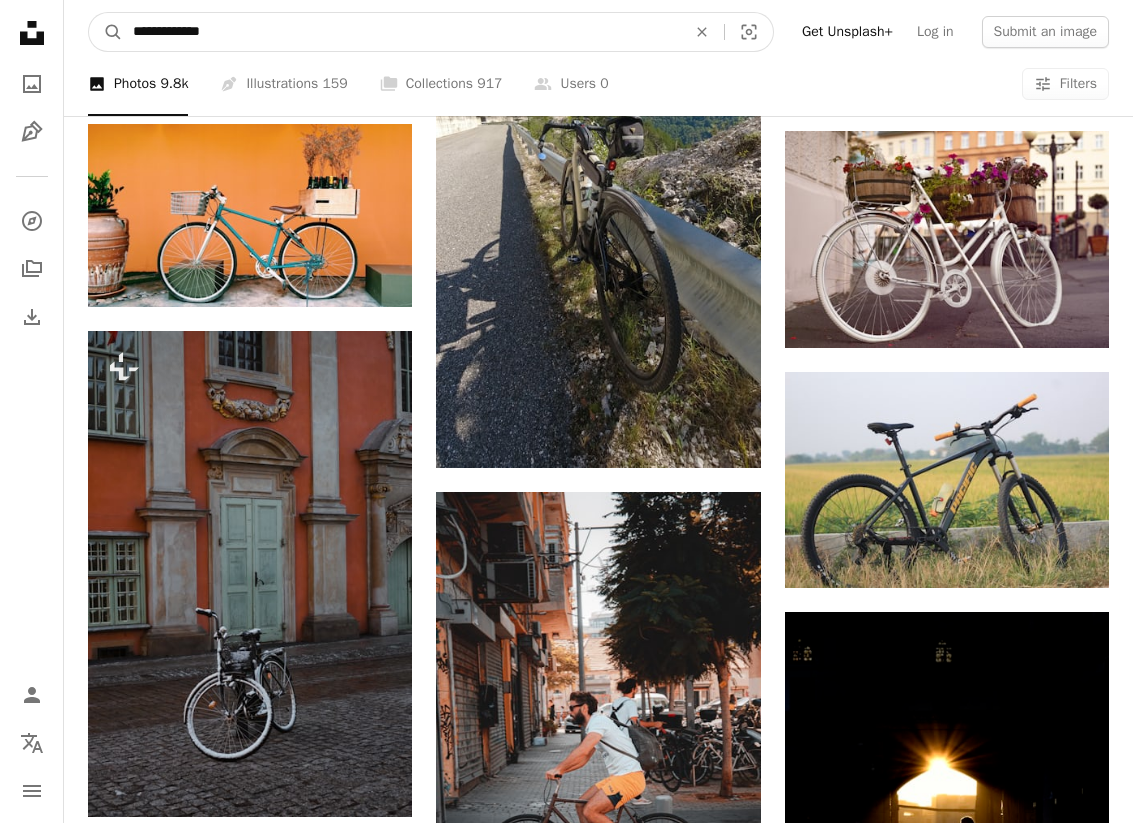 click on "A magnifying glass" at bounding box center [106, 32] 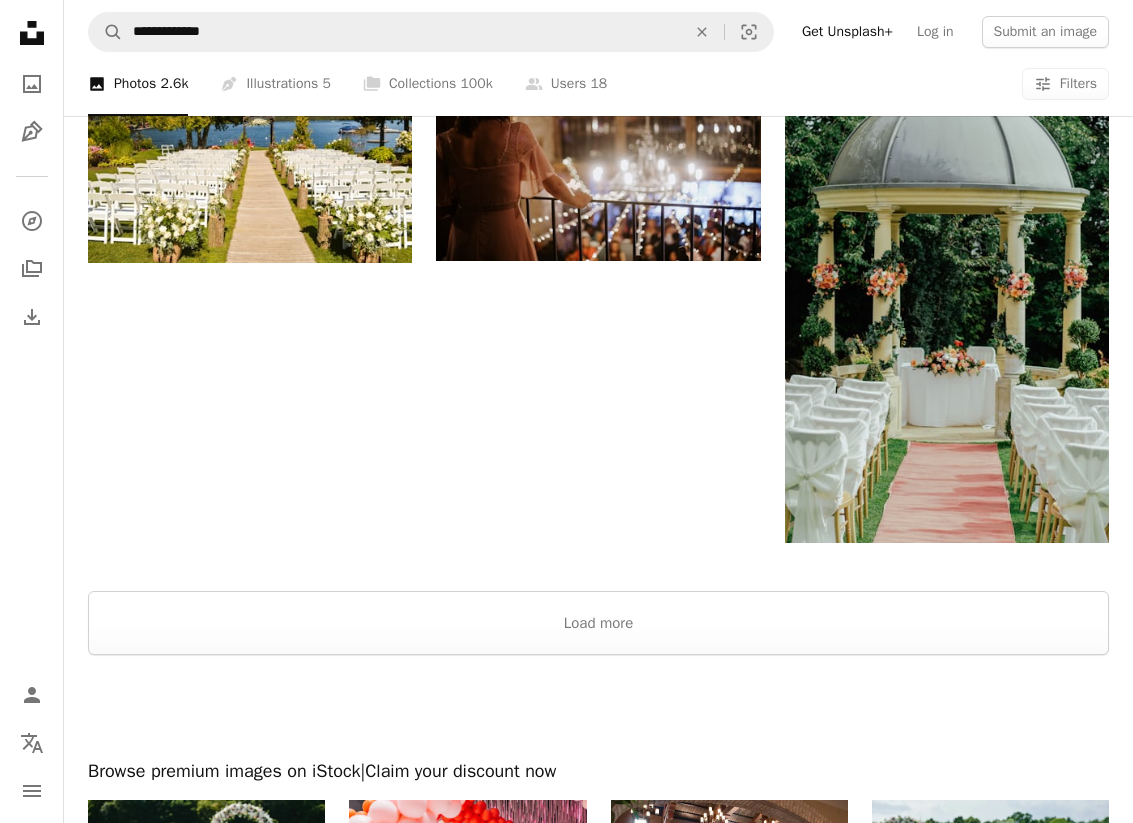 scroll, scrollTop: 2148, scrollLeft: 0, axis: vertical 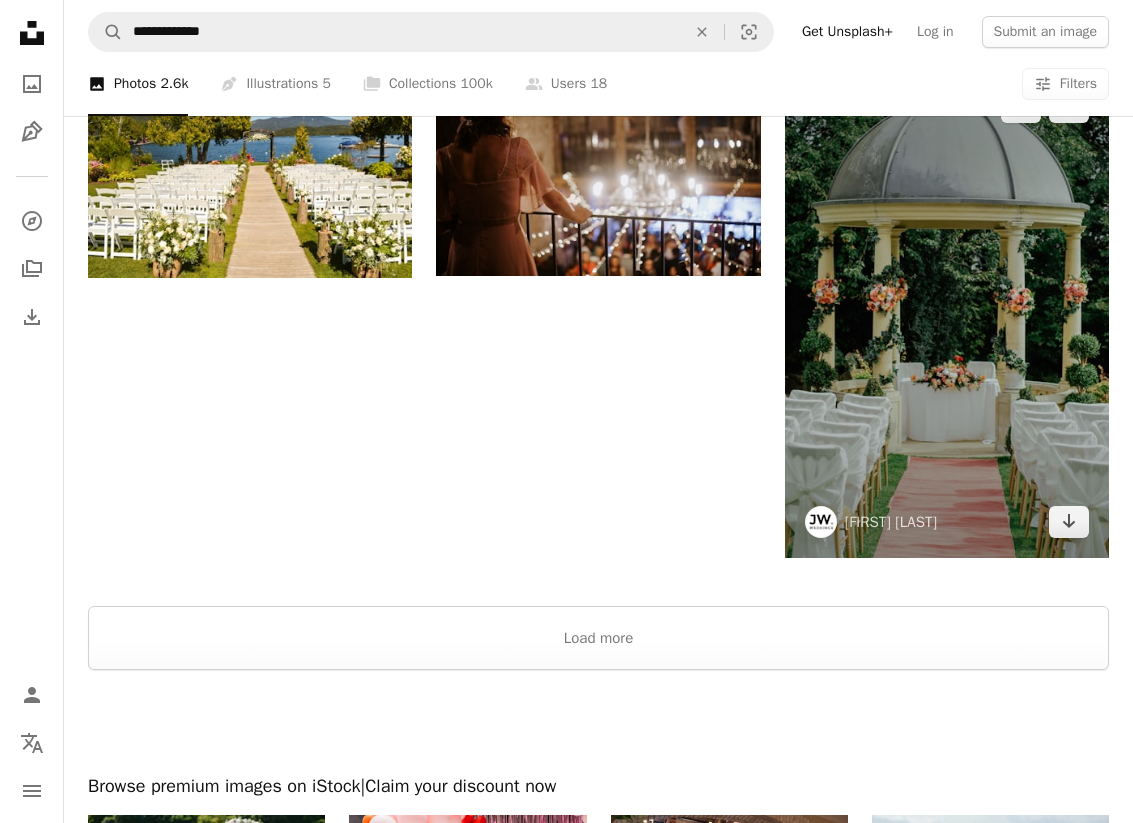 click at bounding box center [947, 314] 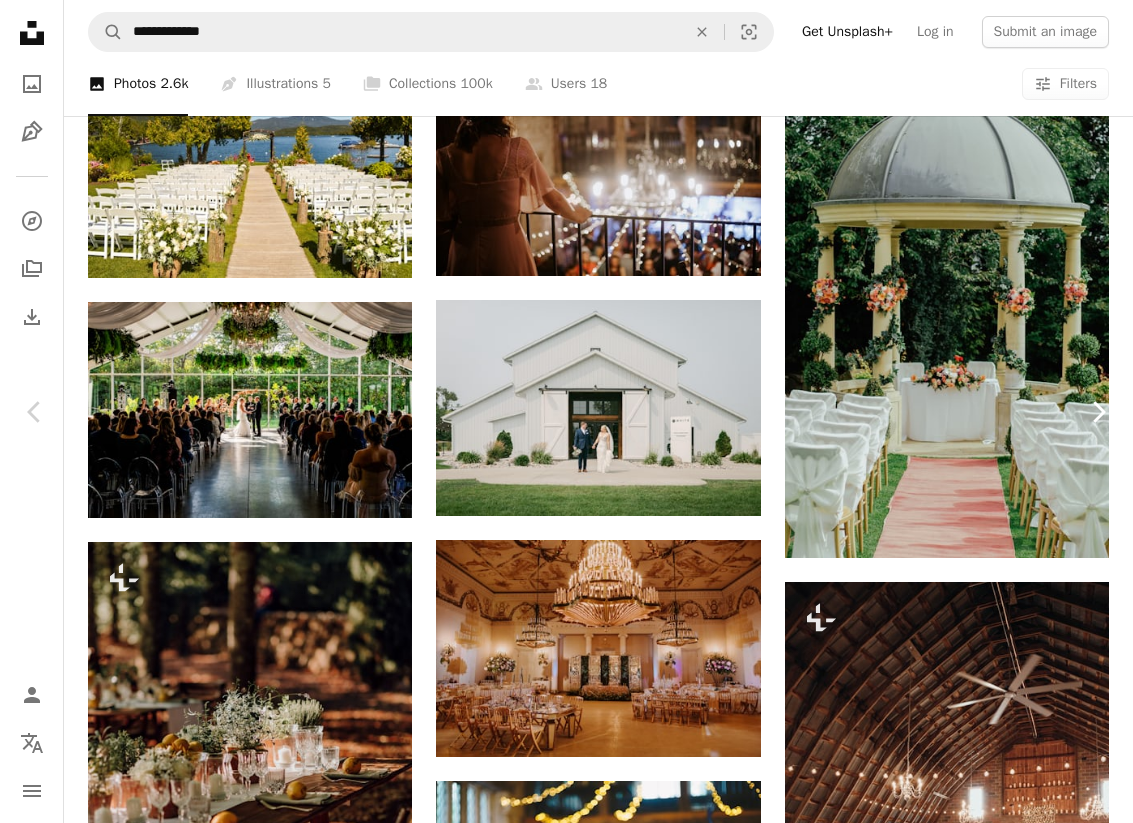 click 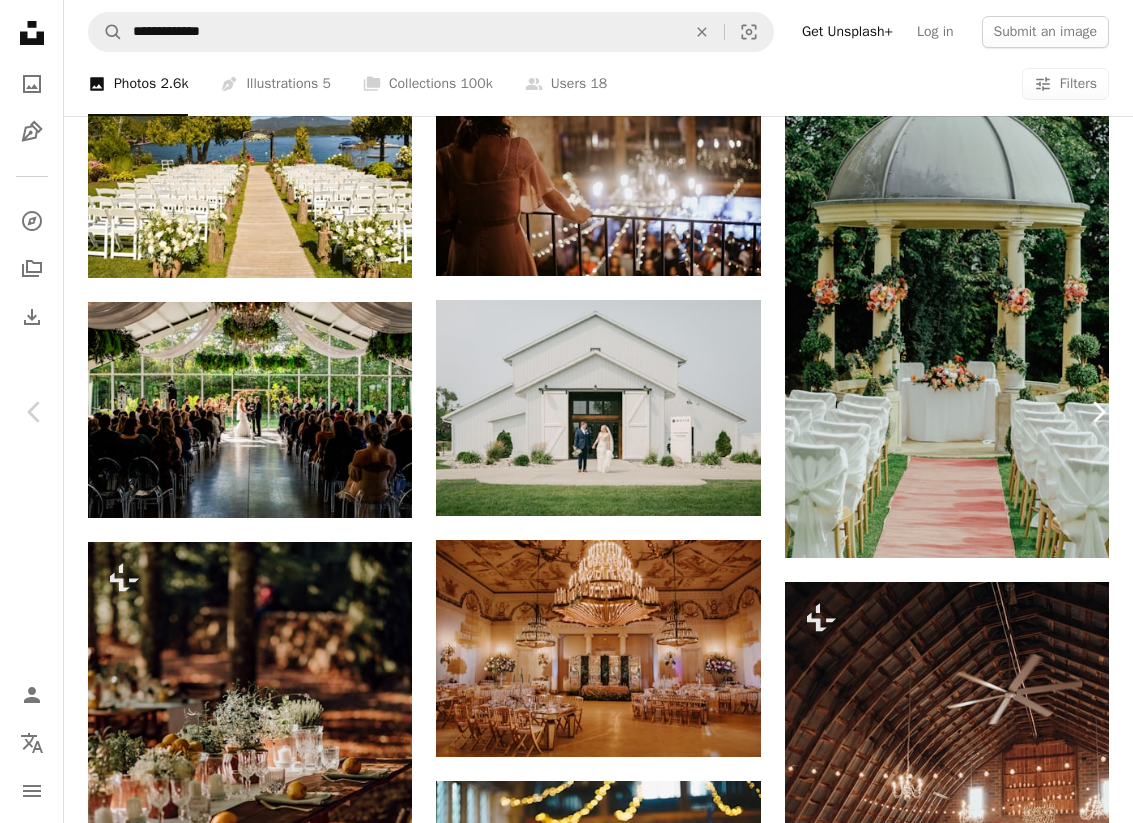 click 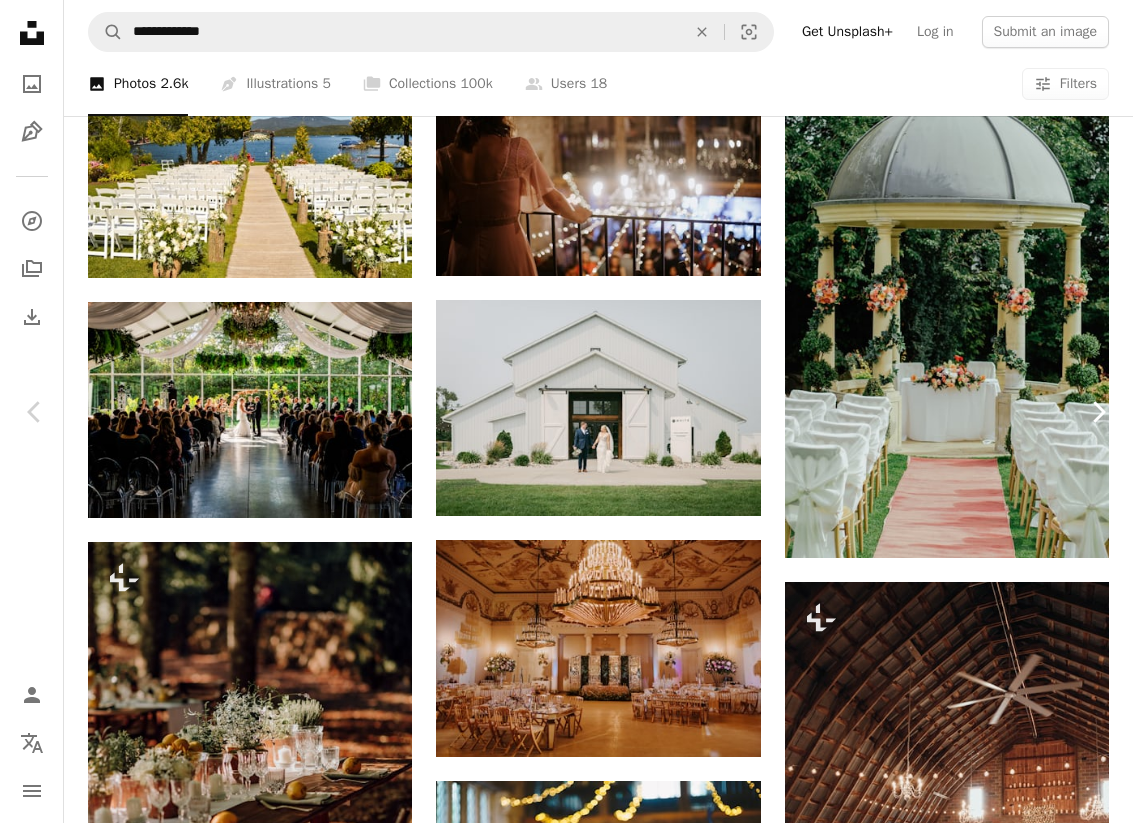 click 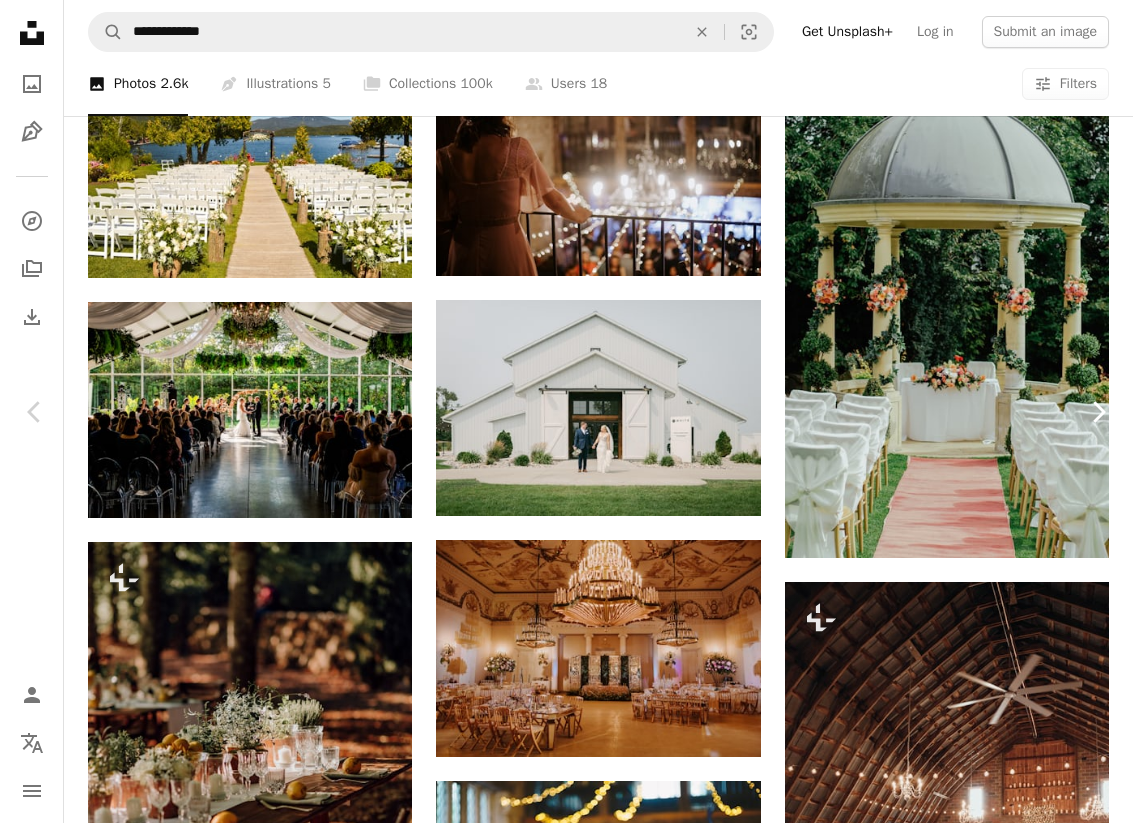 click 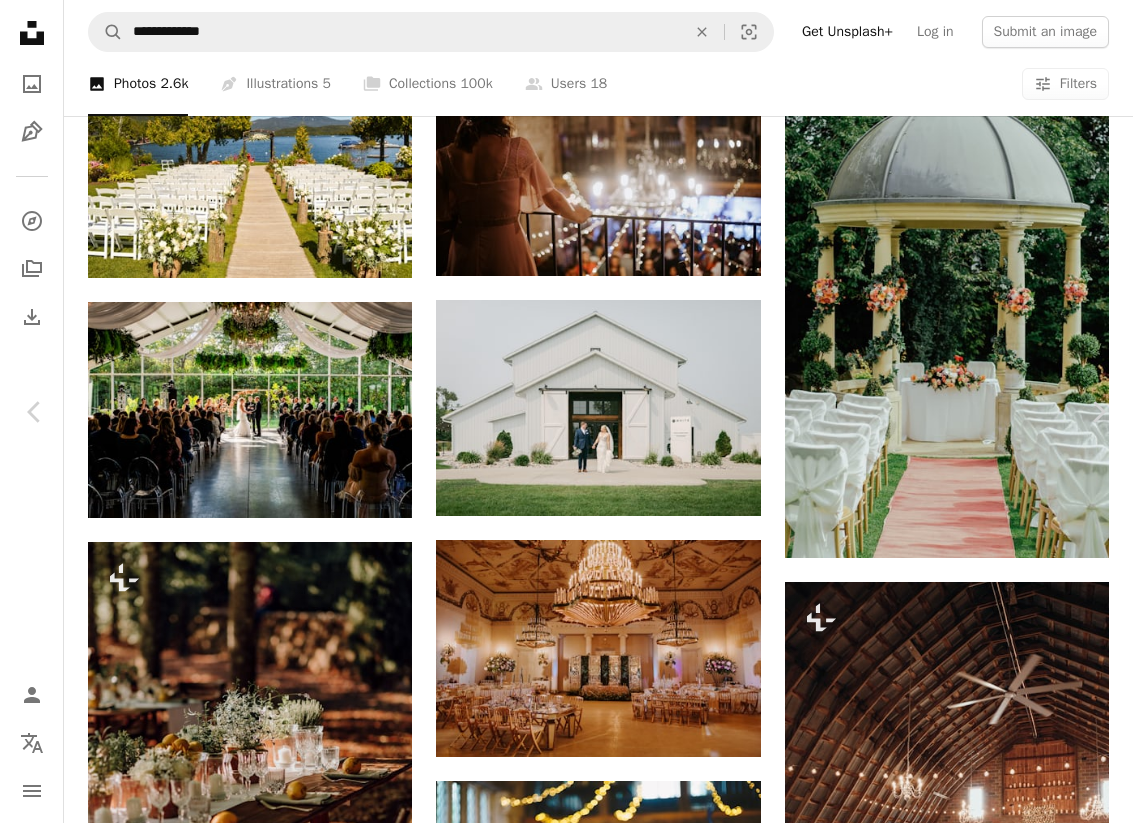 click on "An X shape" at bounding box center (20, 20) 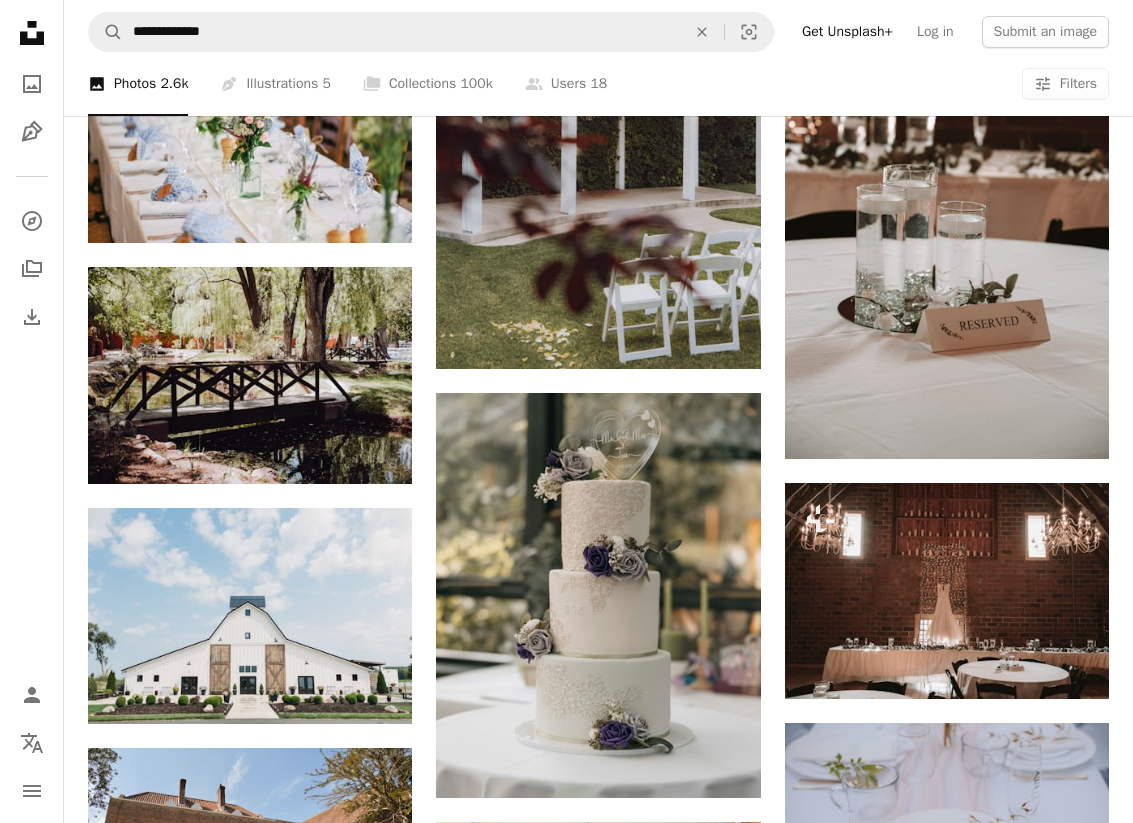 scroll, scrollTop: 6137, scrollLeft: 0, axis: vertical 